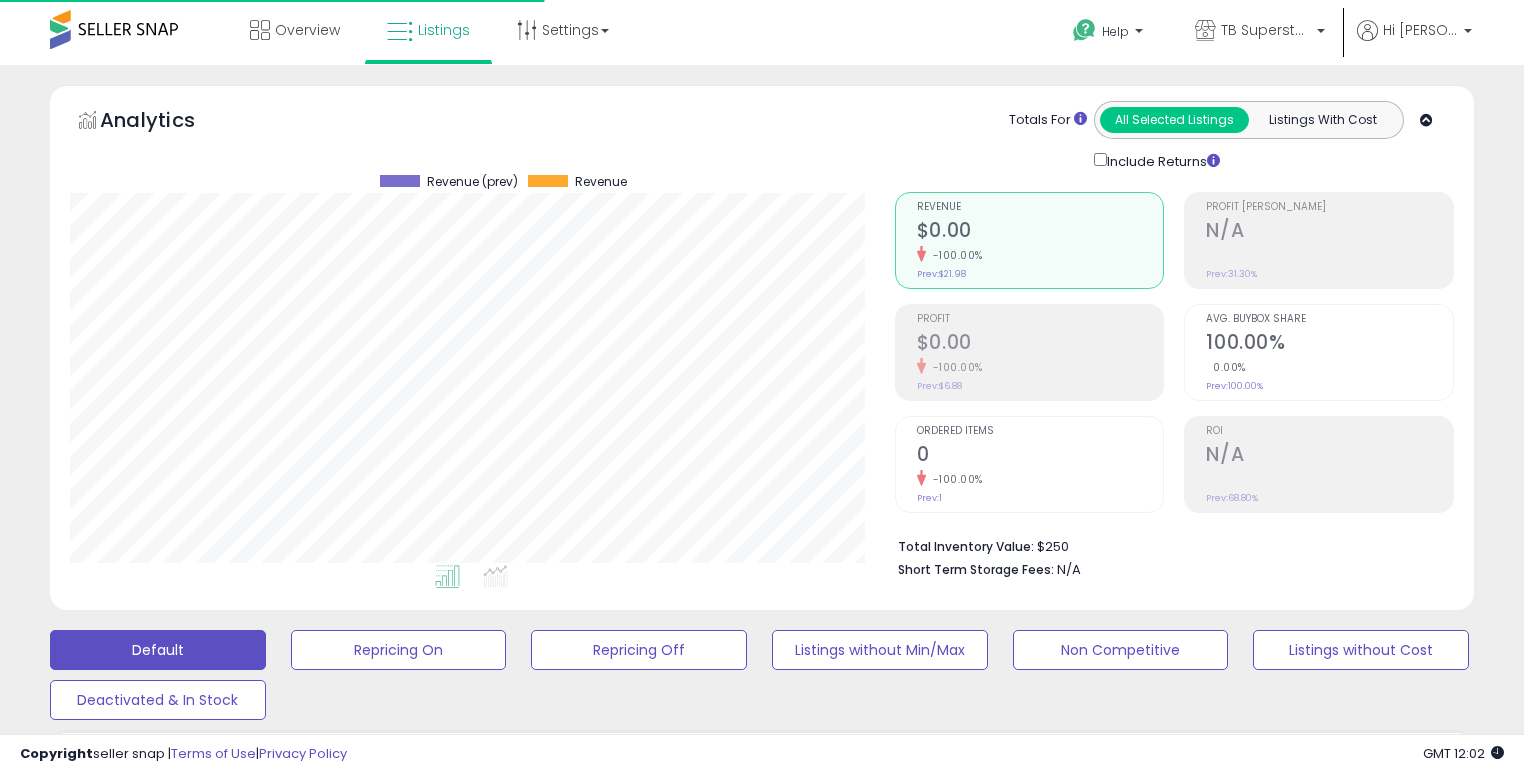 scroll, scrollTop: 625, scrollLeft: 0, axis: vertical 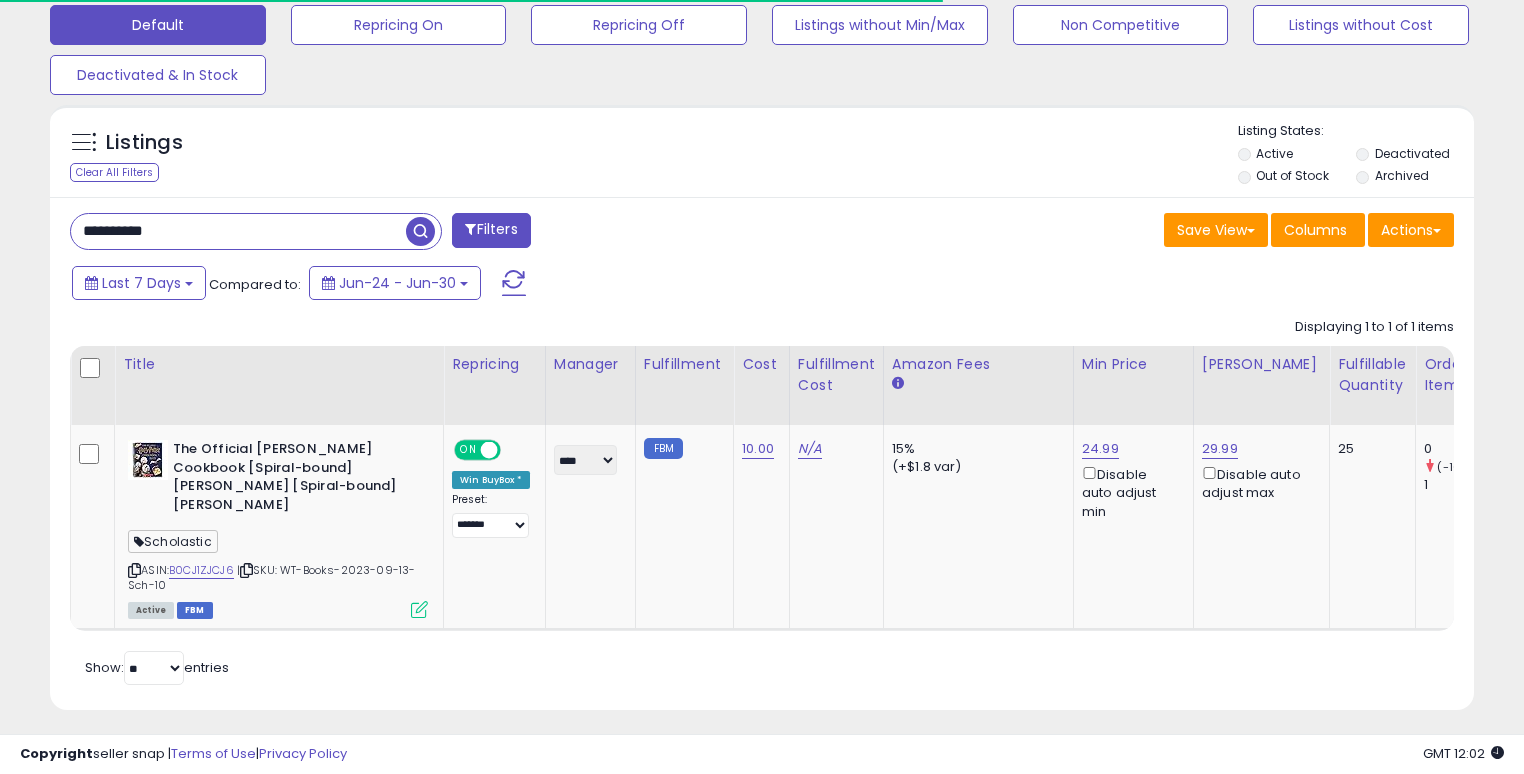 click on "**********" at bounding box center [238, 231] 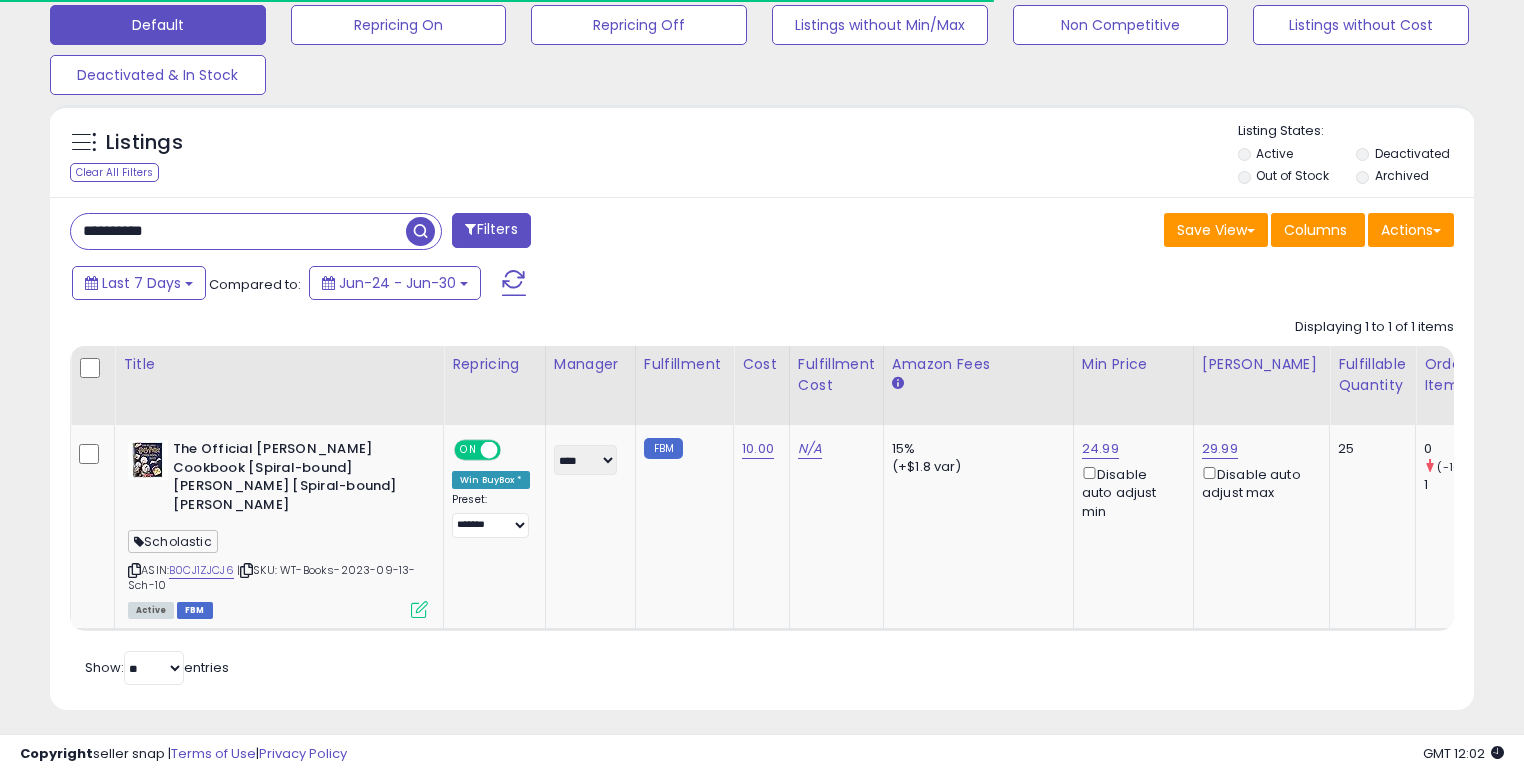 click on "**********" at bounding box center [238, 231] 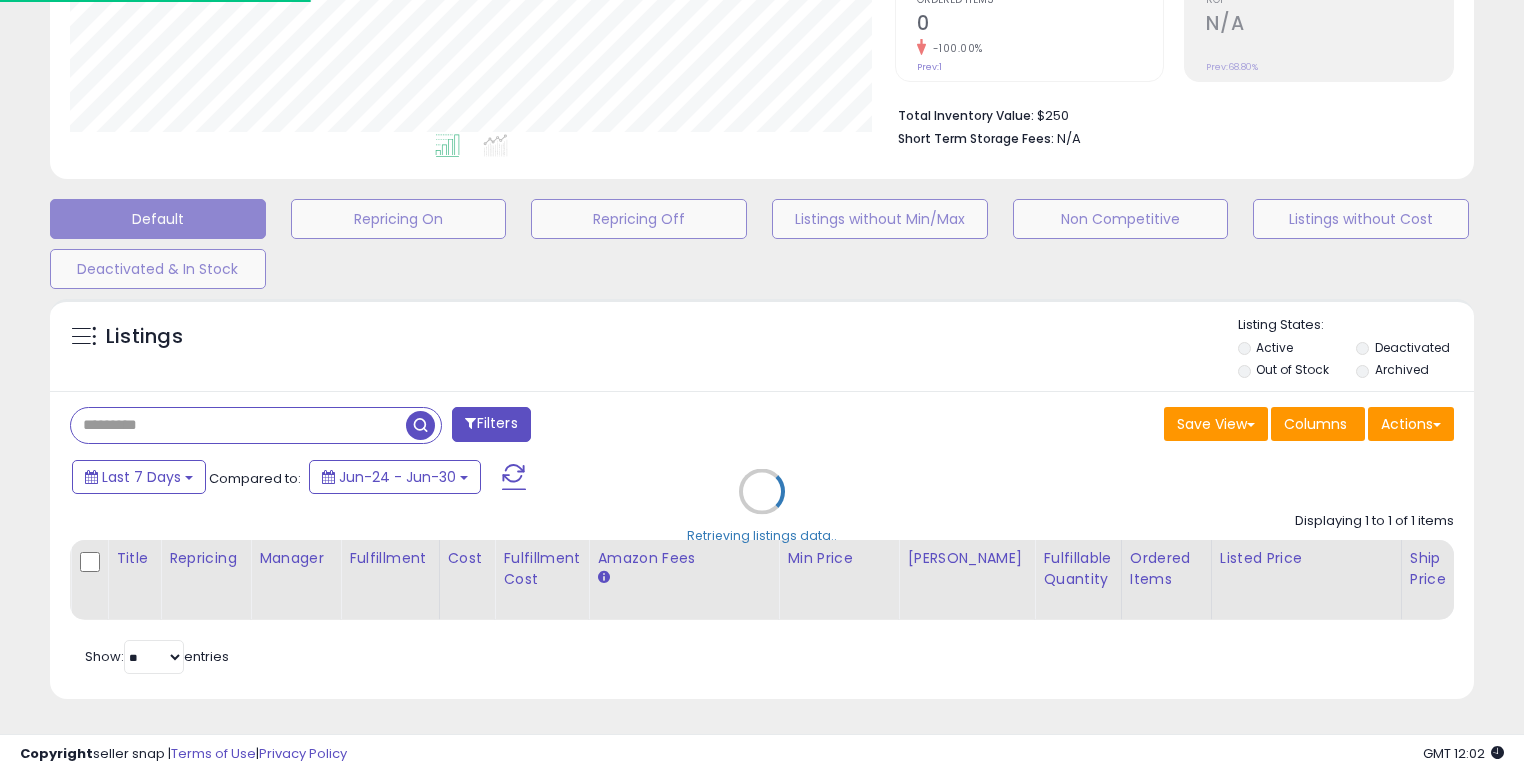 scroll, scrollTop: 999589, scrollLeft: 999168, axis: both 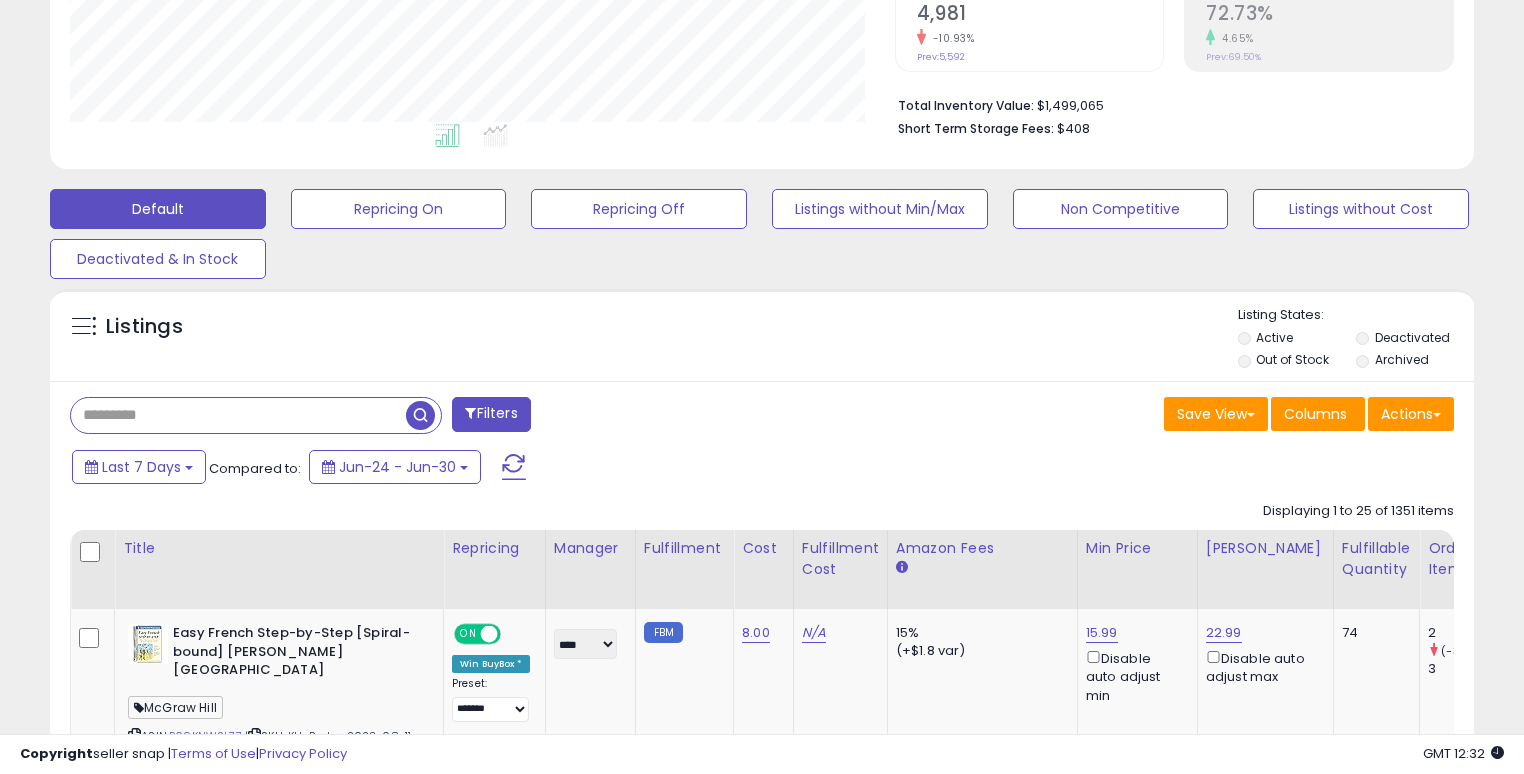 paste on "**********" 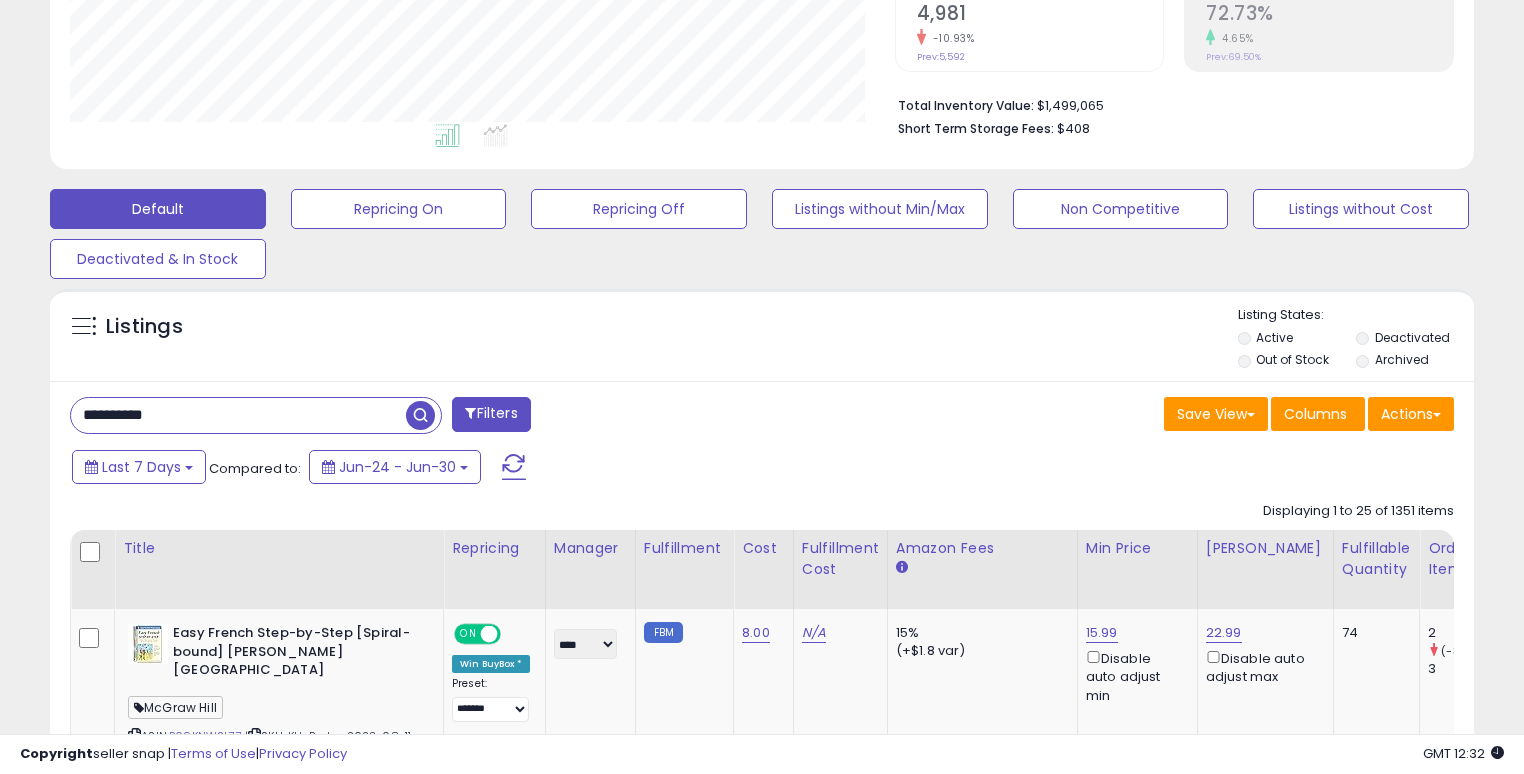 type on "**********" 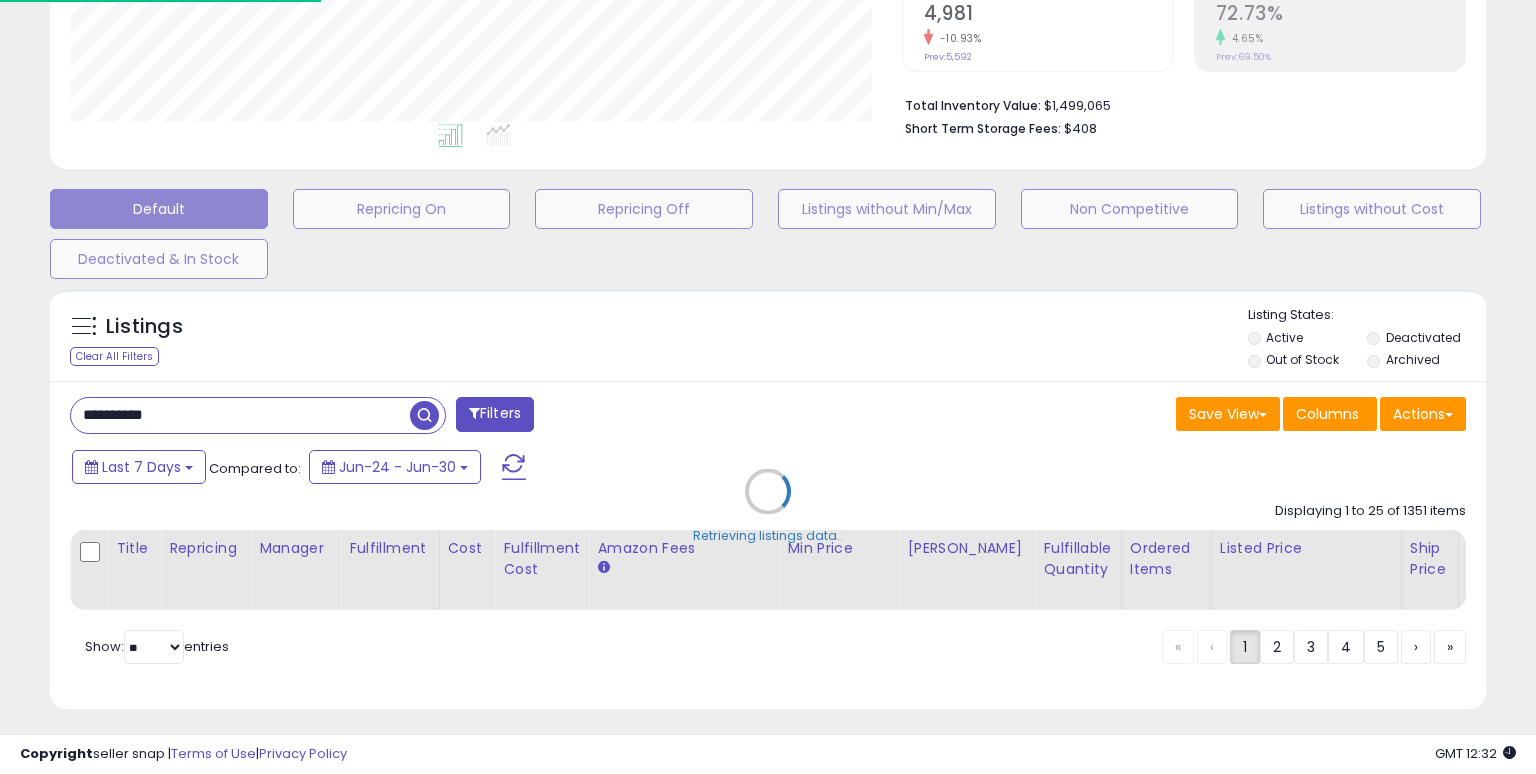 scroll, scrollTop: 999589, scrollLeft: 999168, axis: both 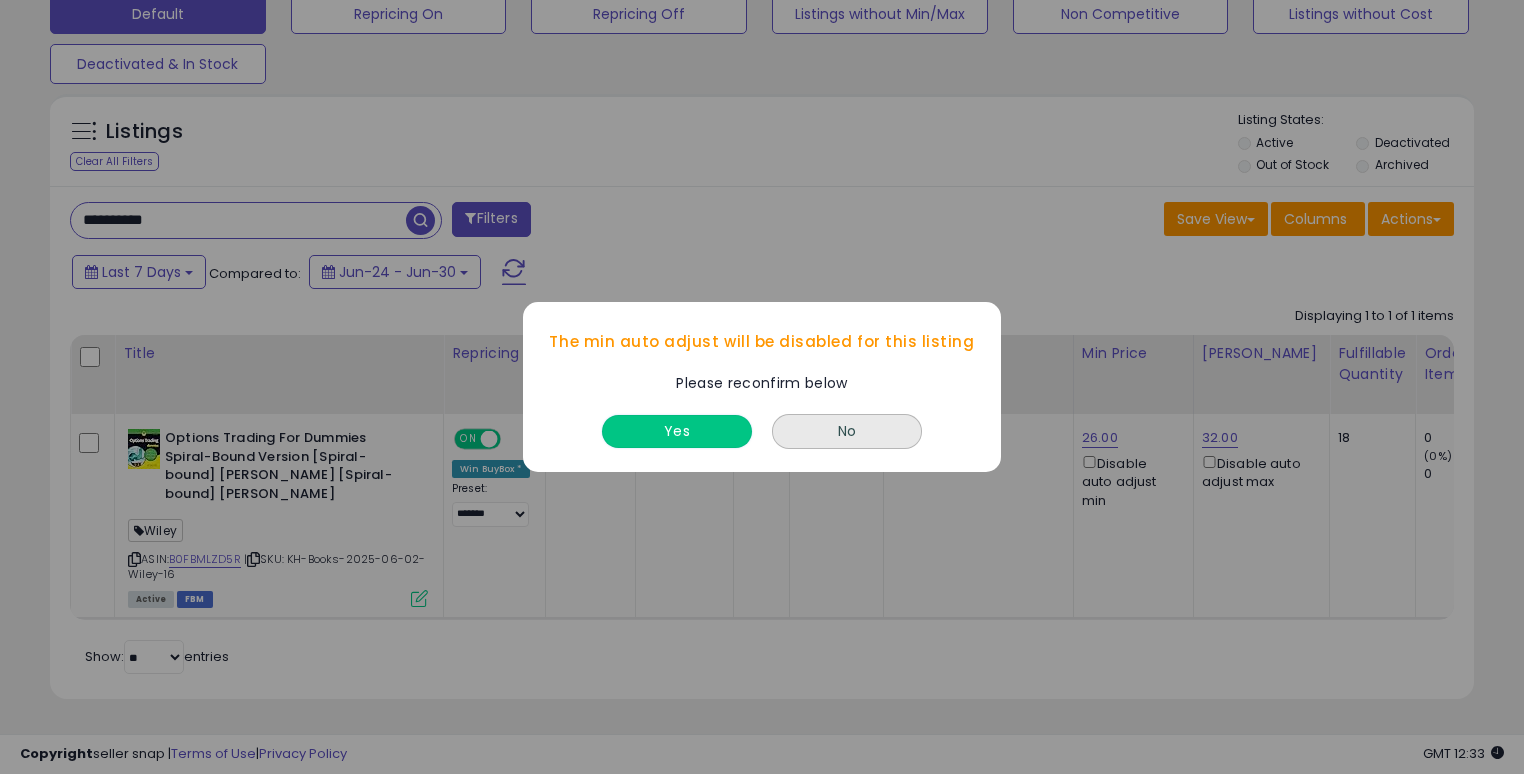 click on "Yes" at bounding box center [677, 431] 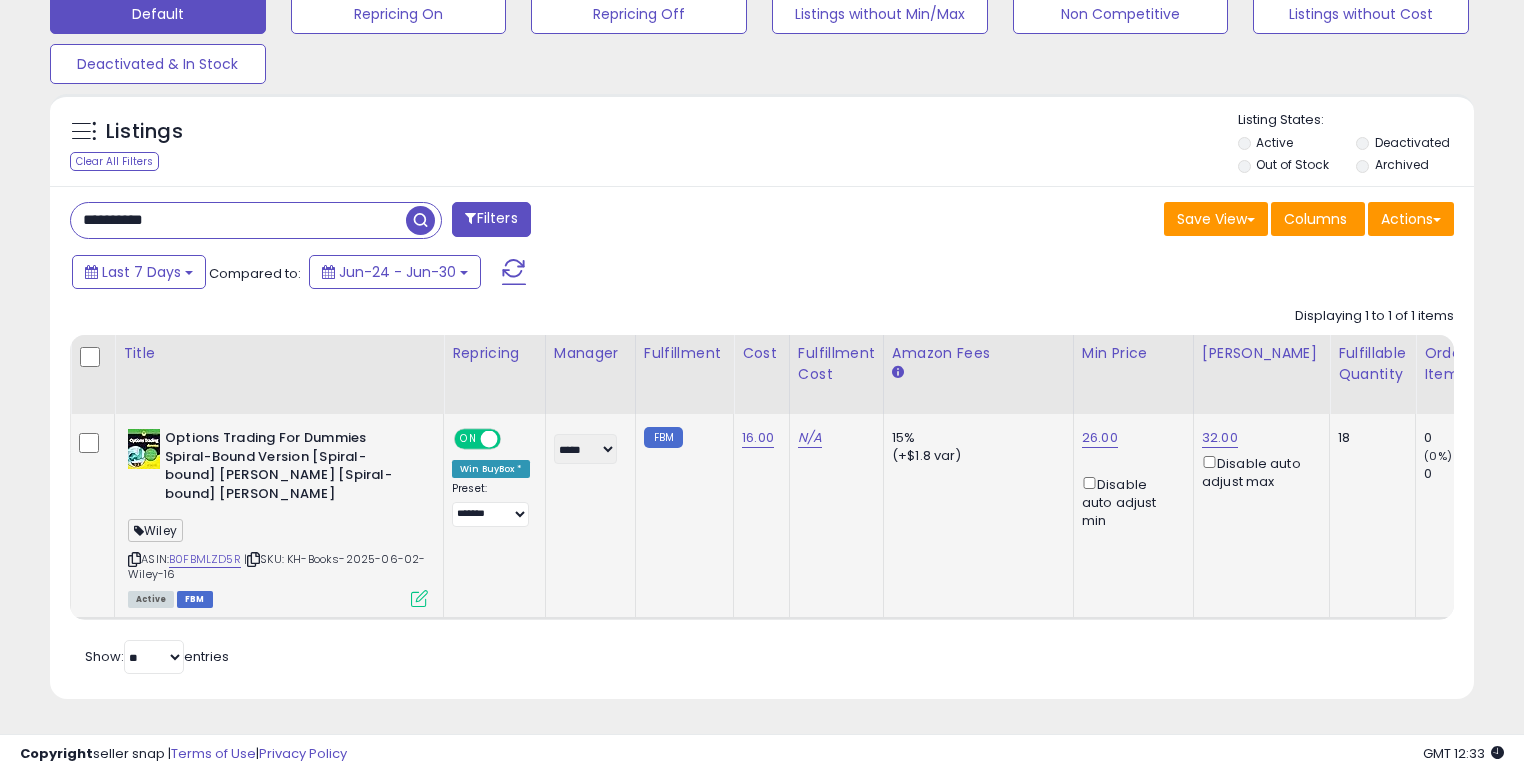 click on "32.00  Disable auto adjust max" 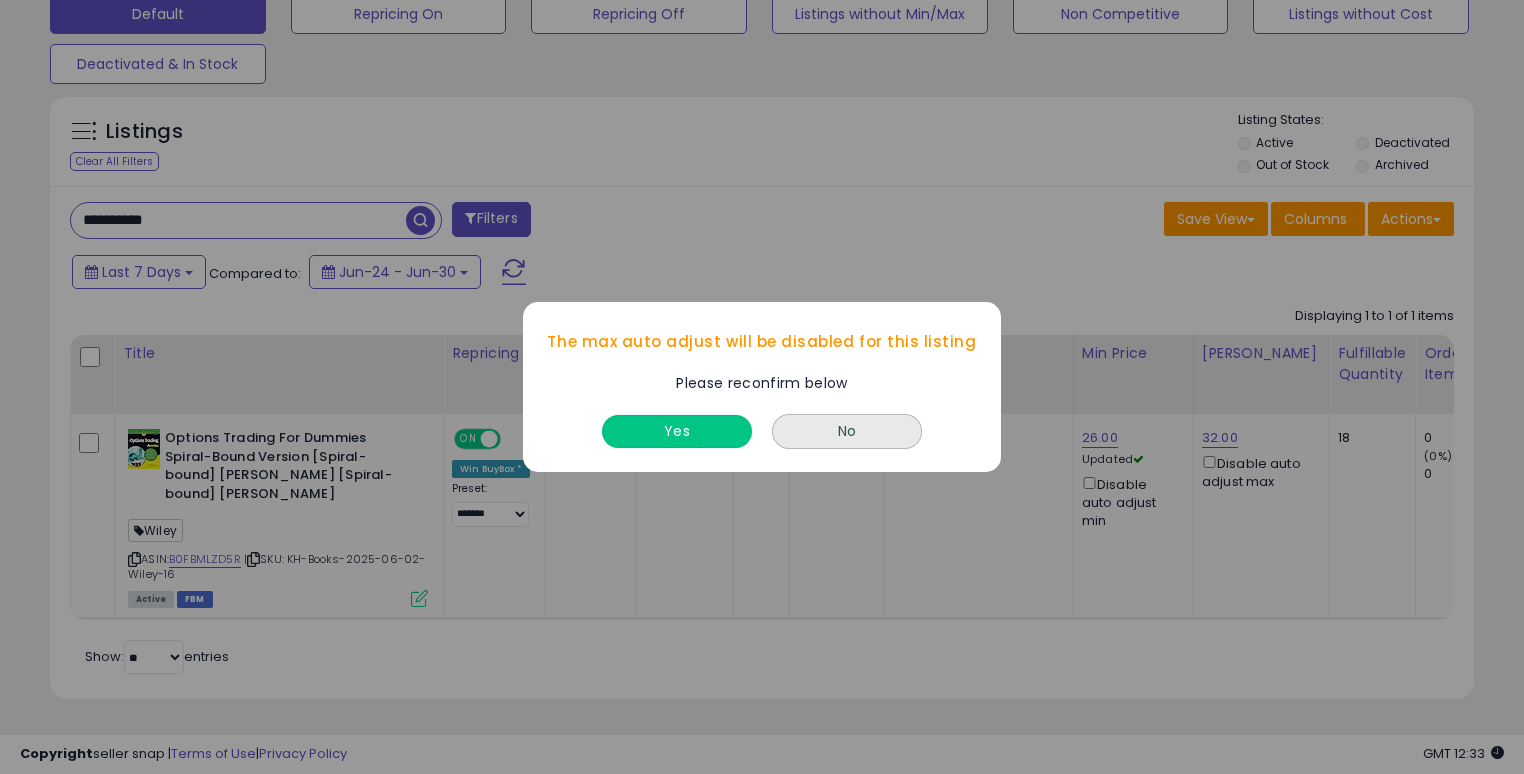 click on "Yes" at bounding box center (677, 431) 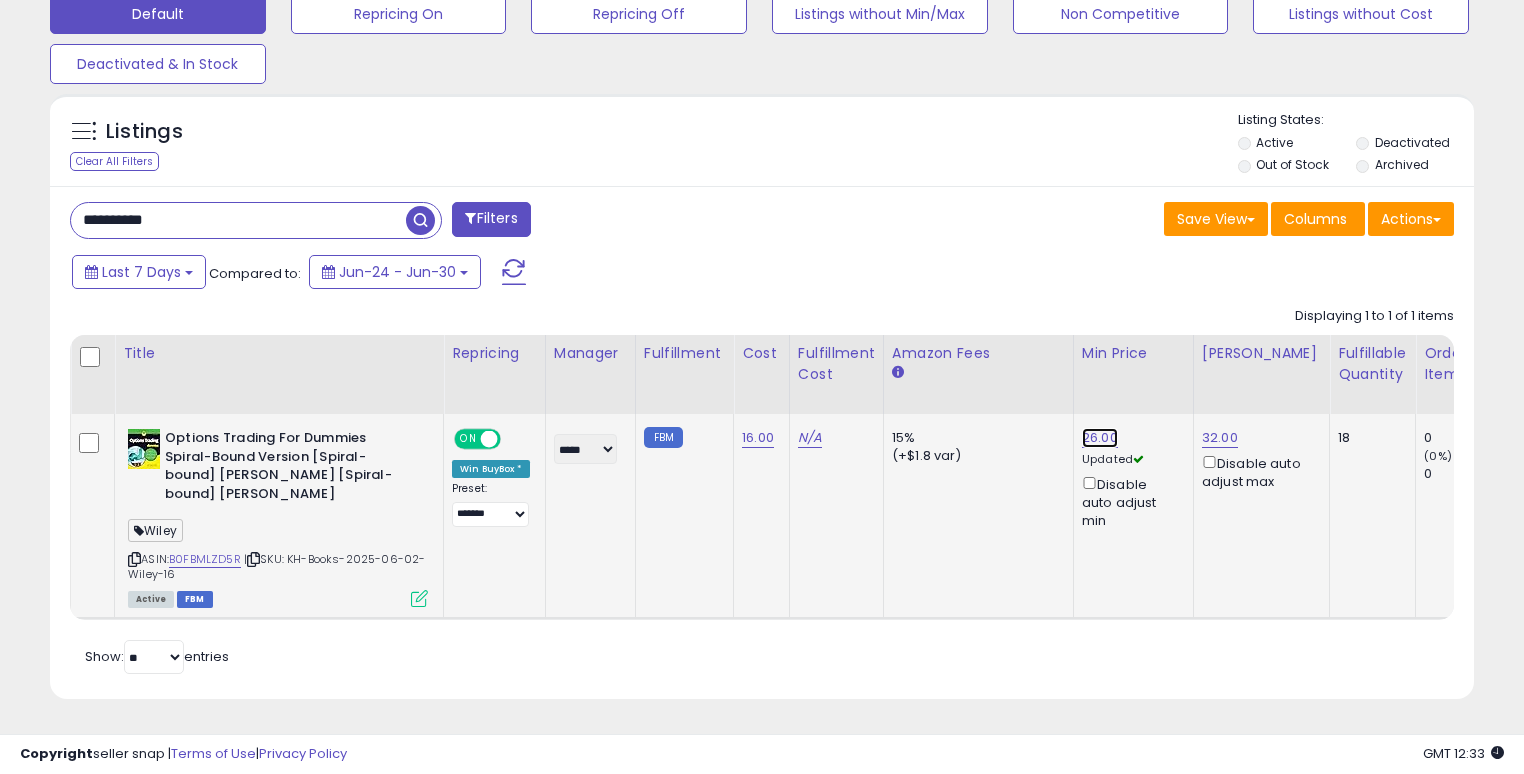 click on "26.00" at bounding box center [1100, 438] 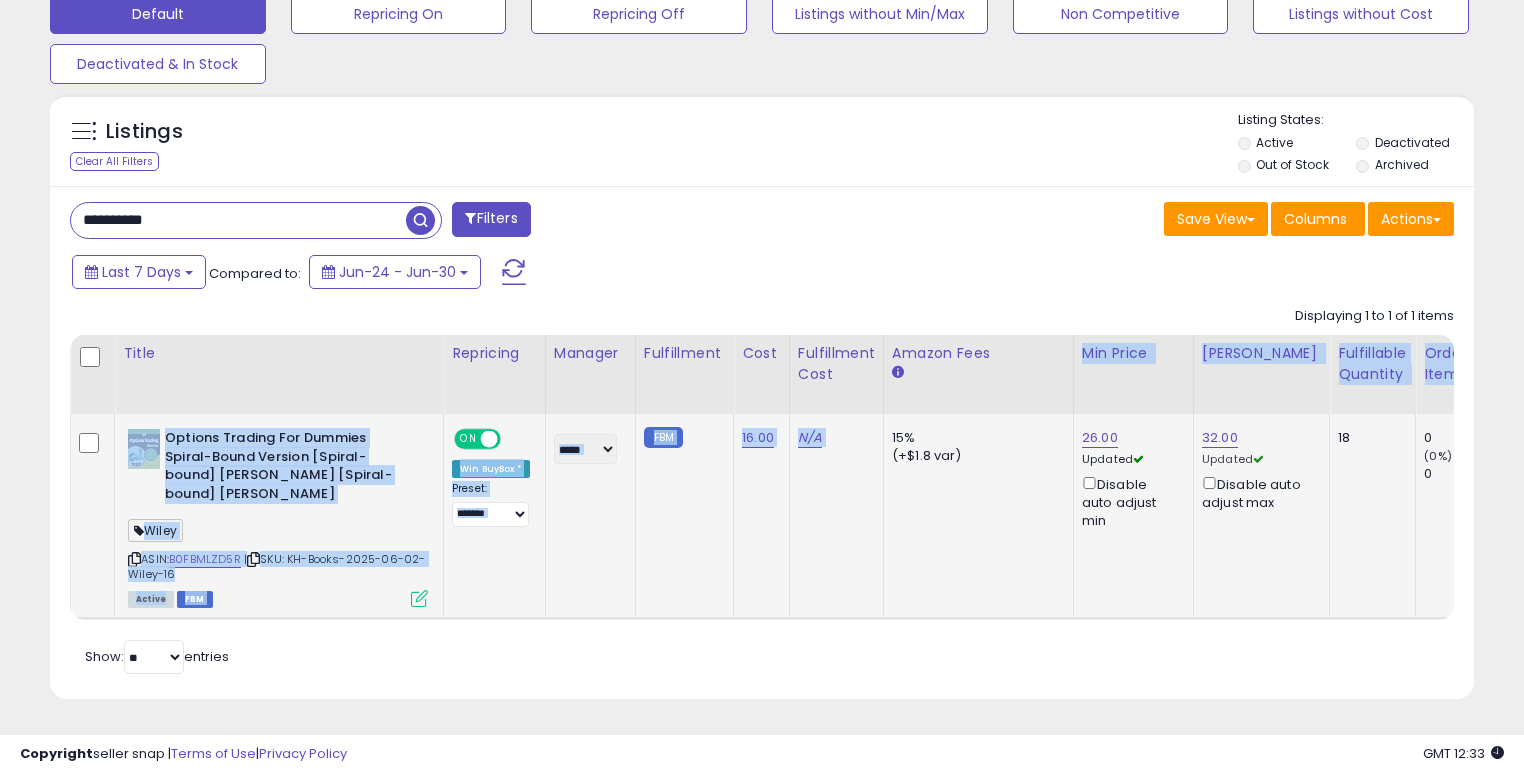 click on "Title
Repricing" at bounding box center (1827, 477) 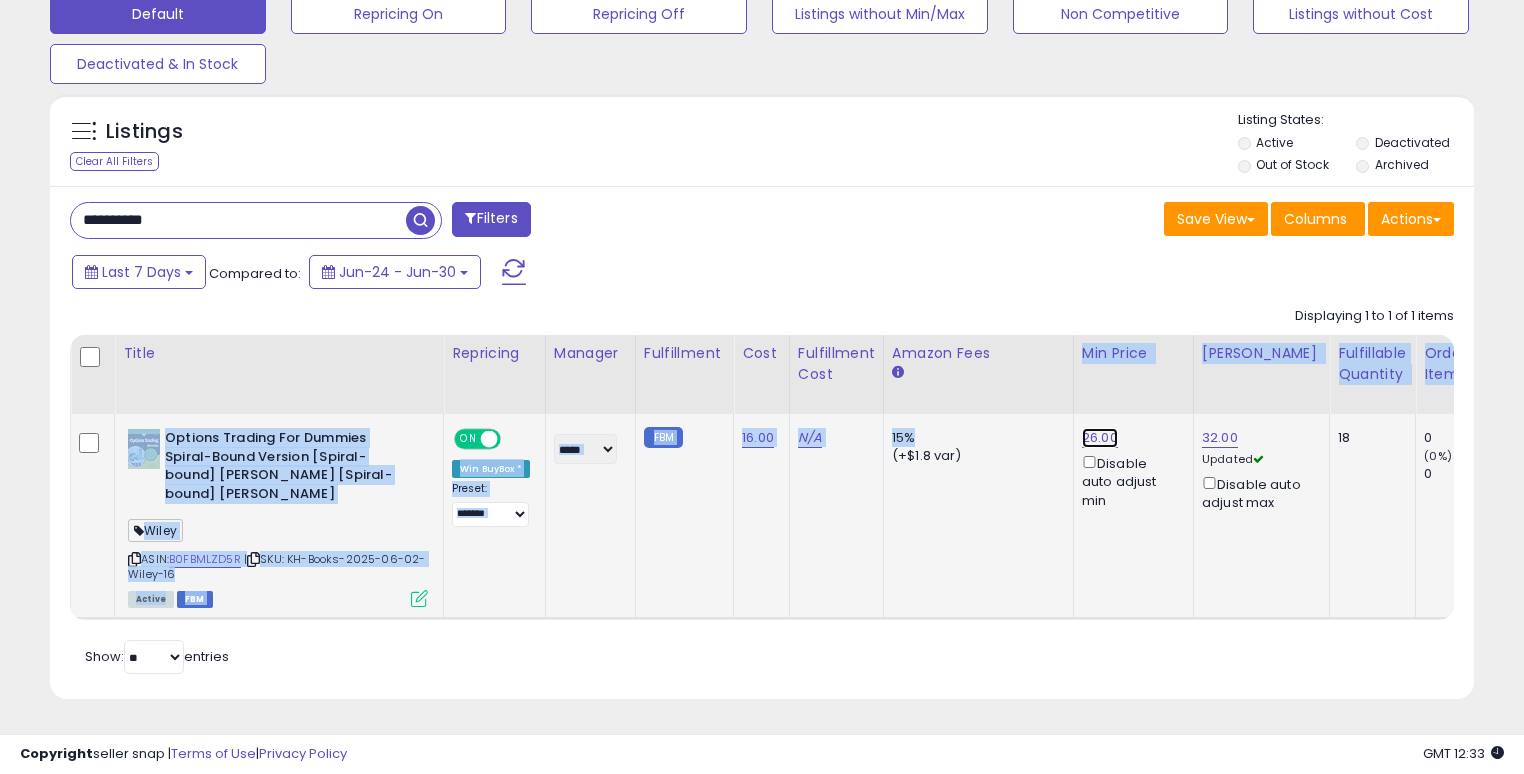 click on "26.00" at bounding box center (1100, 438) 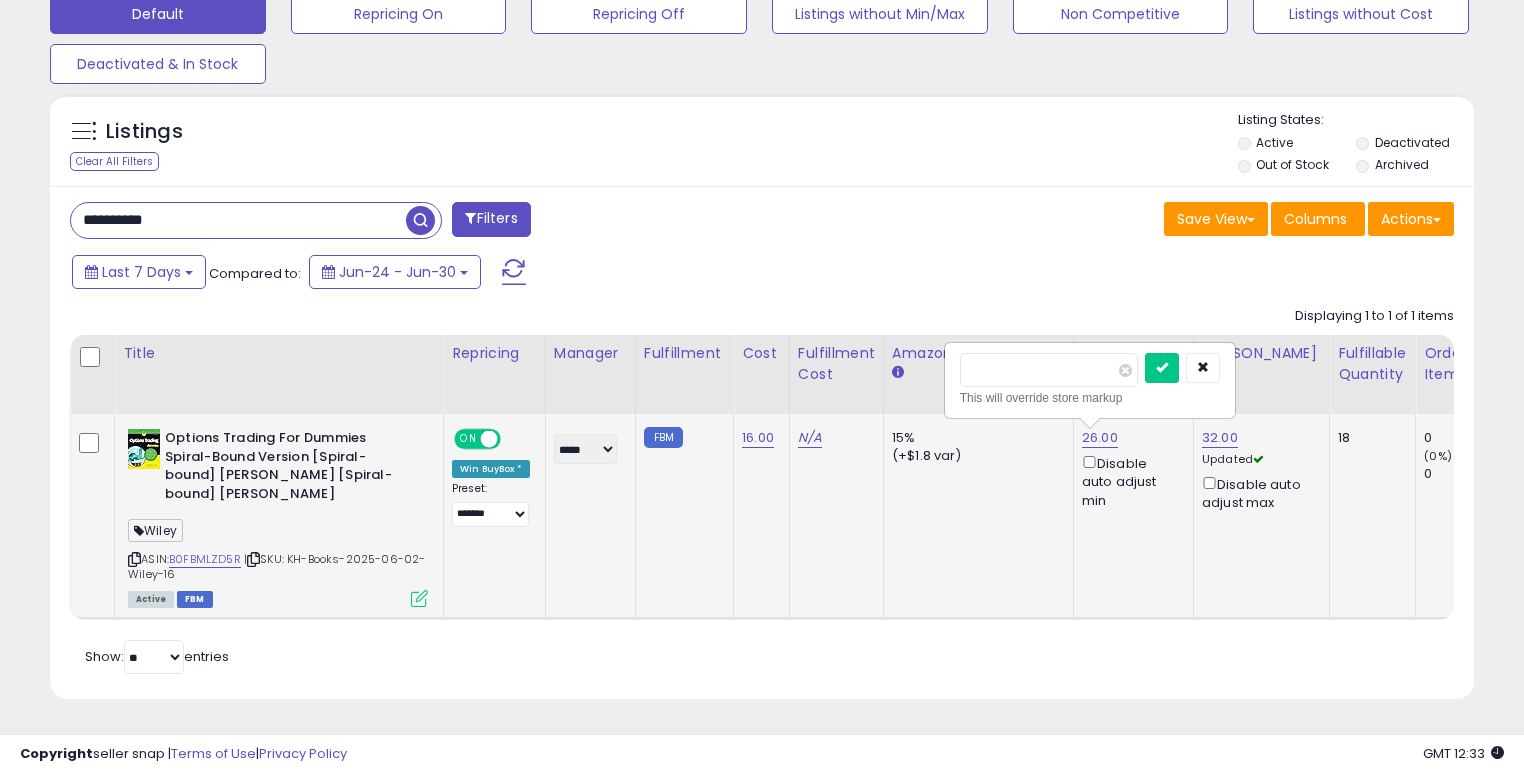 click on "*****" at bounding box center [1049, 370] 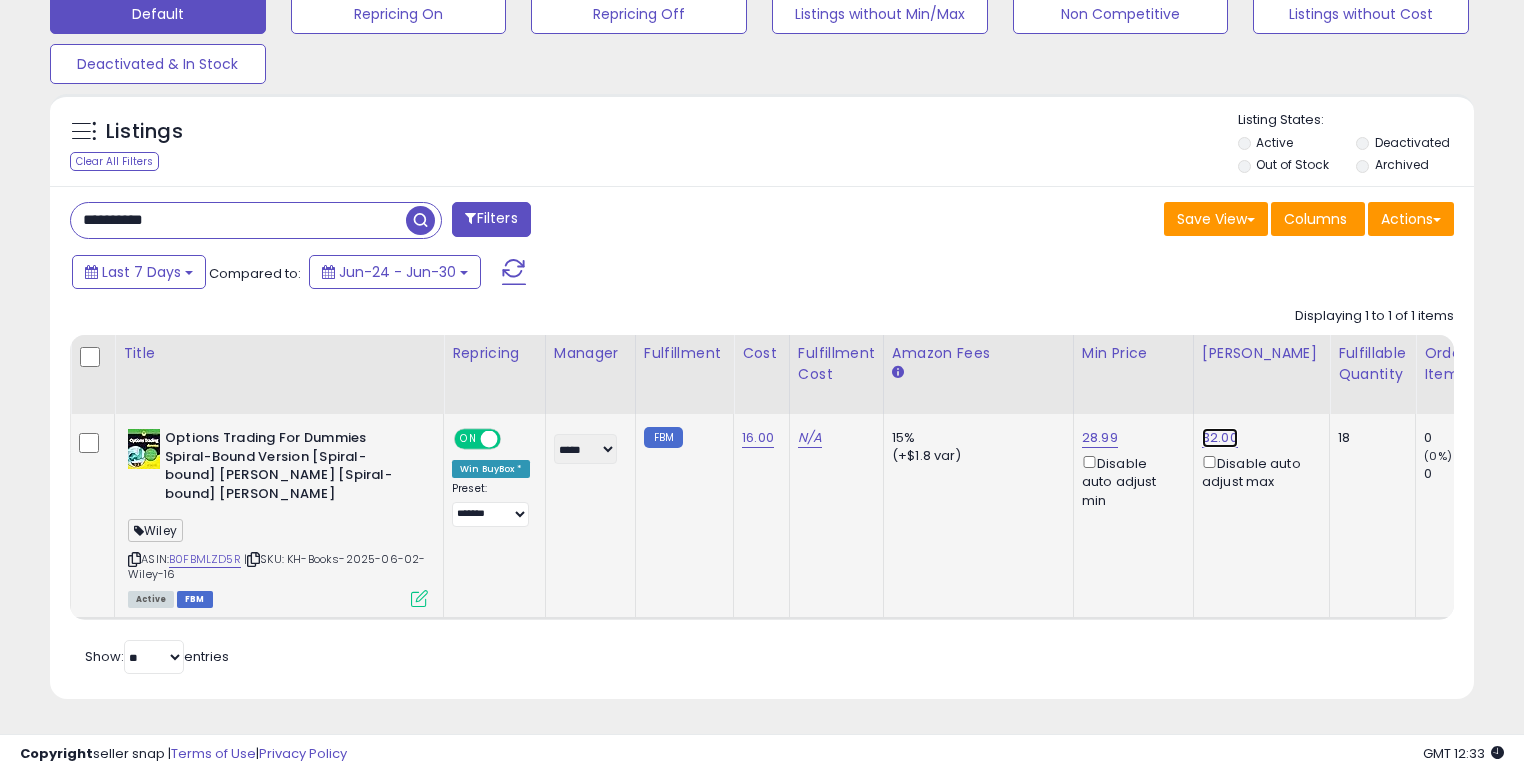 click on "32.00" at bounding box center (1220, 438) 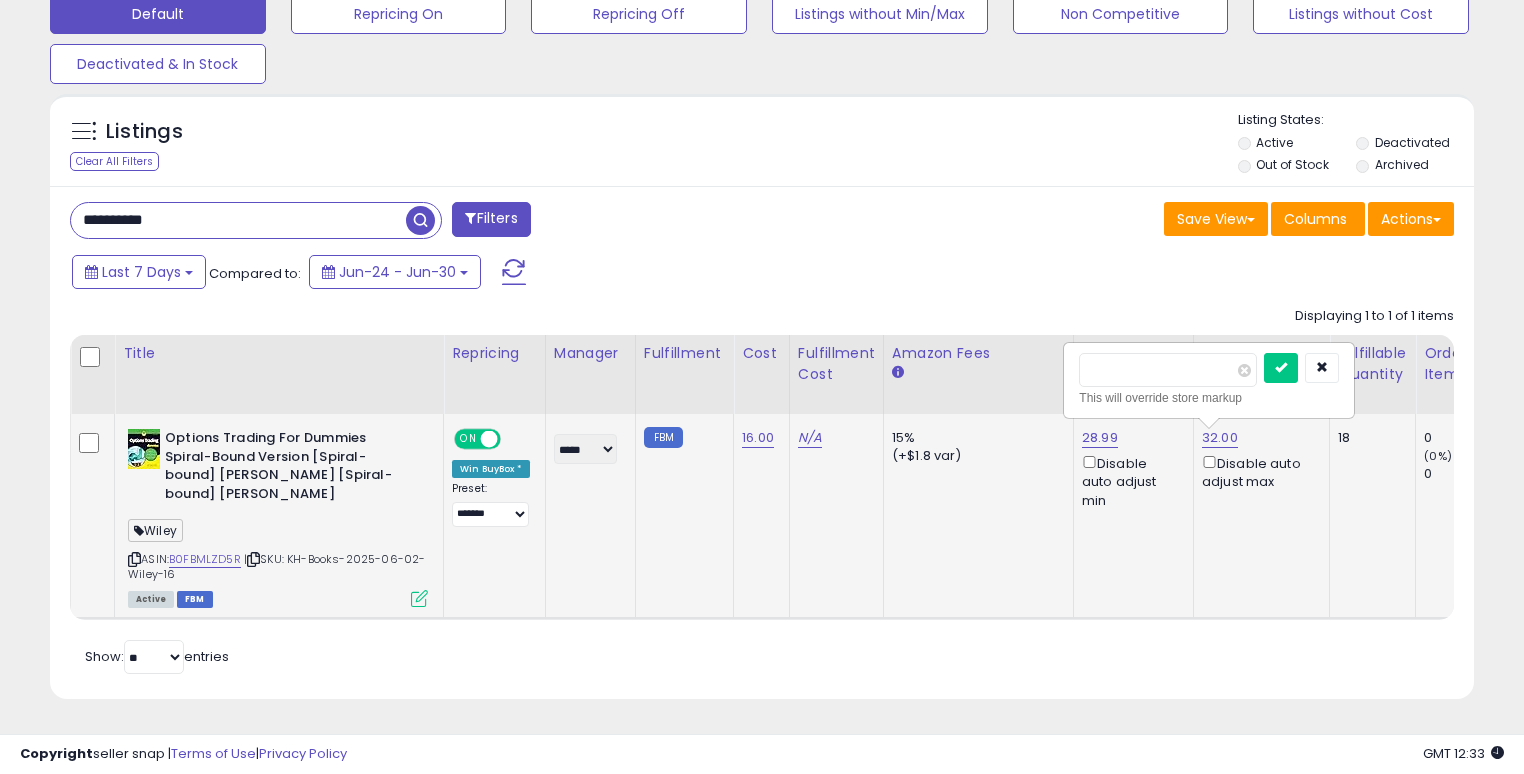 click on "*****" at bounding box center [1168, 370] 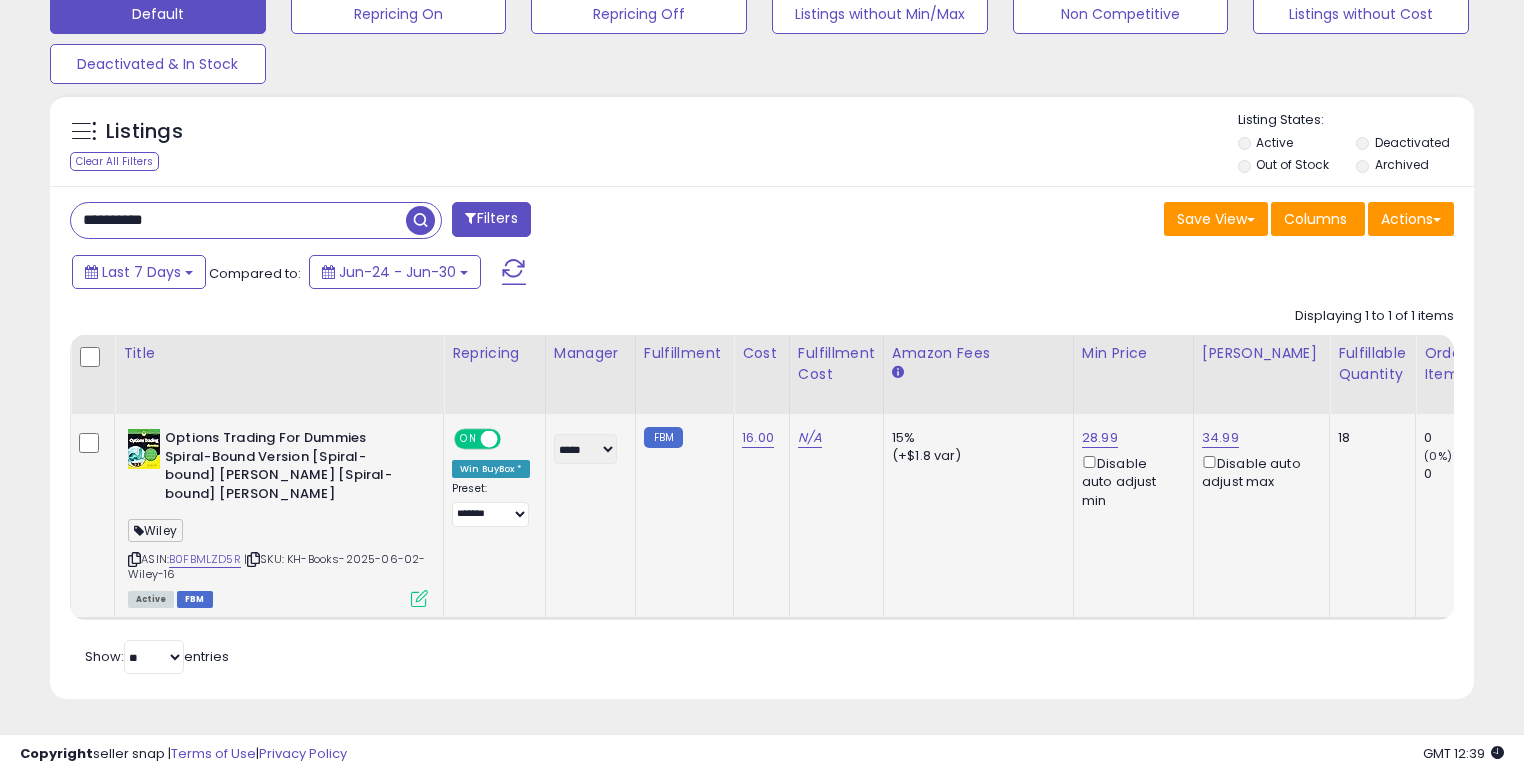 click on "**********" at bounding box center (238, 220) 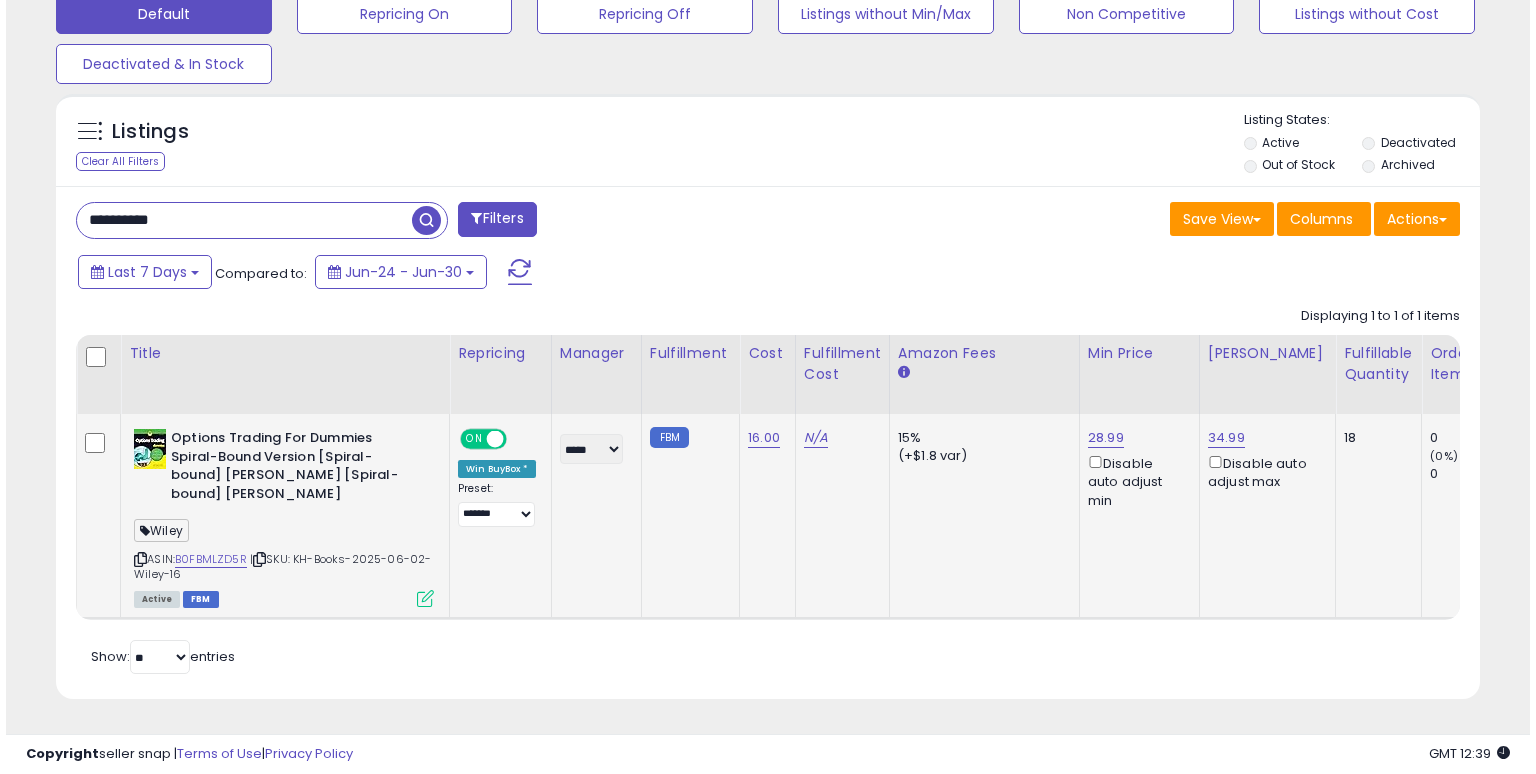 scroll, scrollTop: 441, scrollLeft: 0, axis: vertical 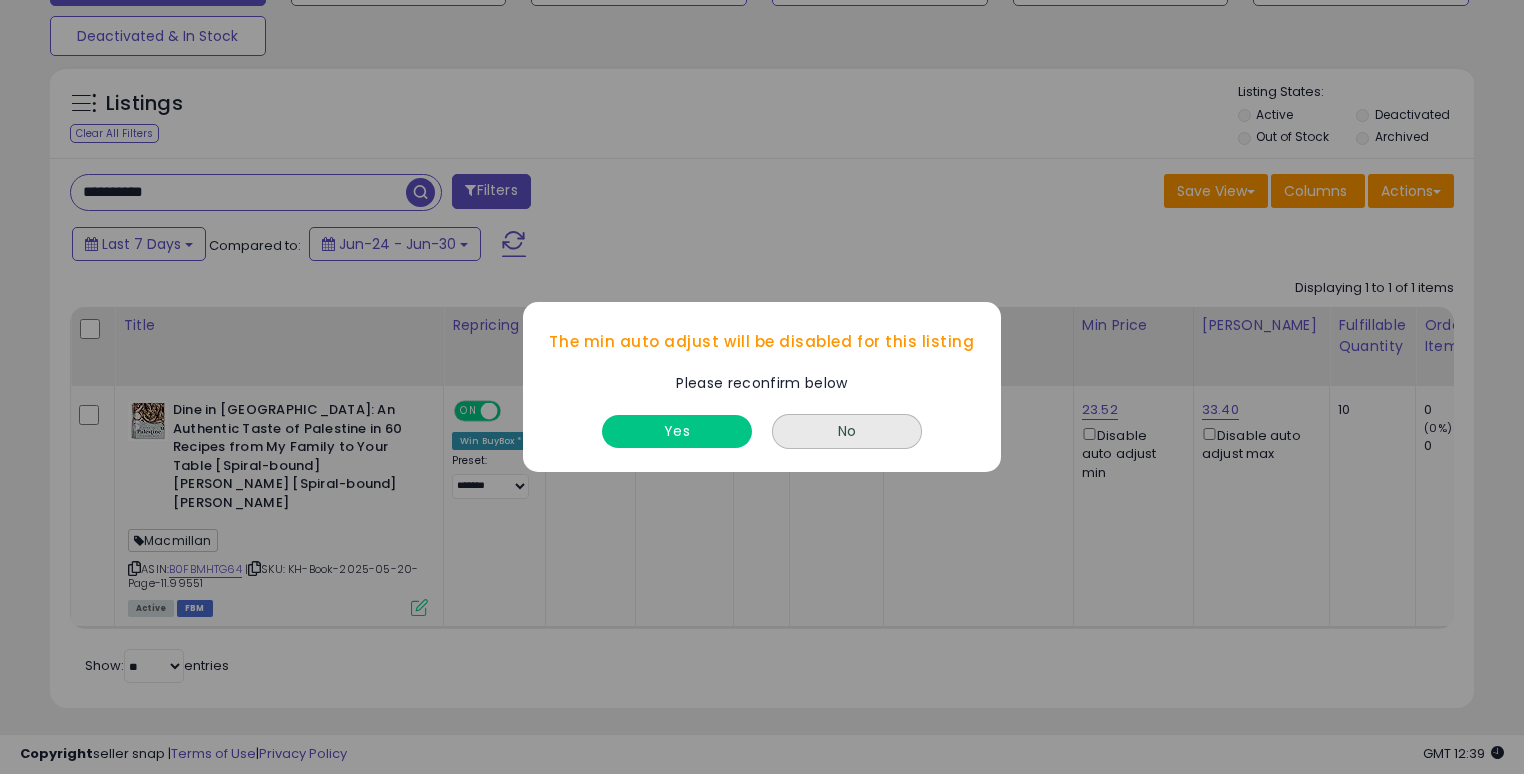 click on "Yes" at bounding box center [677, 426] 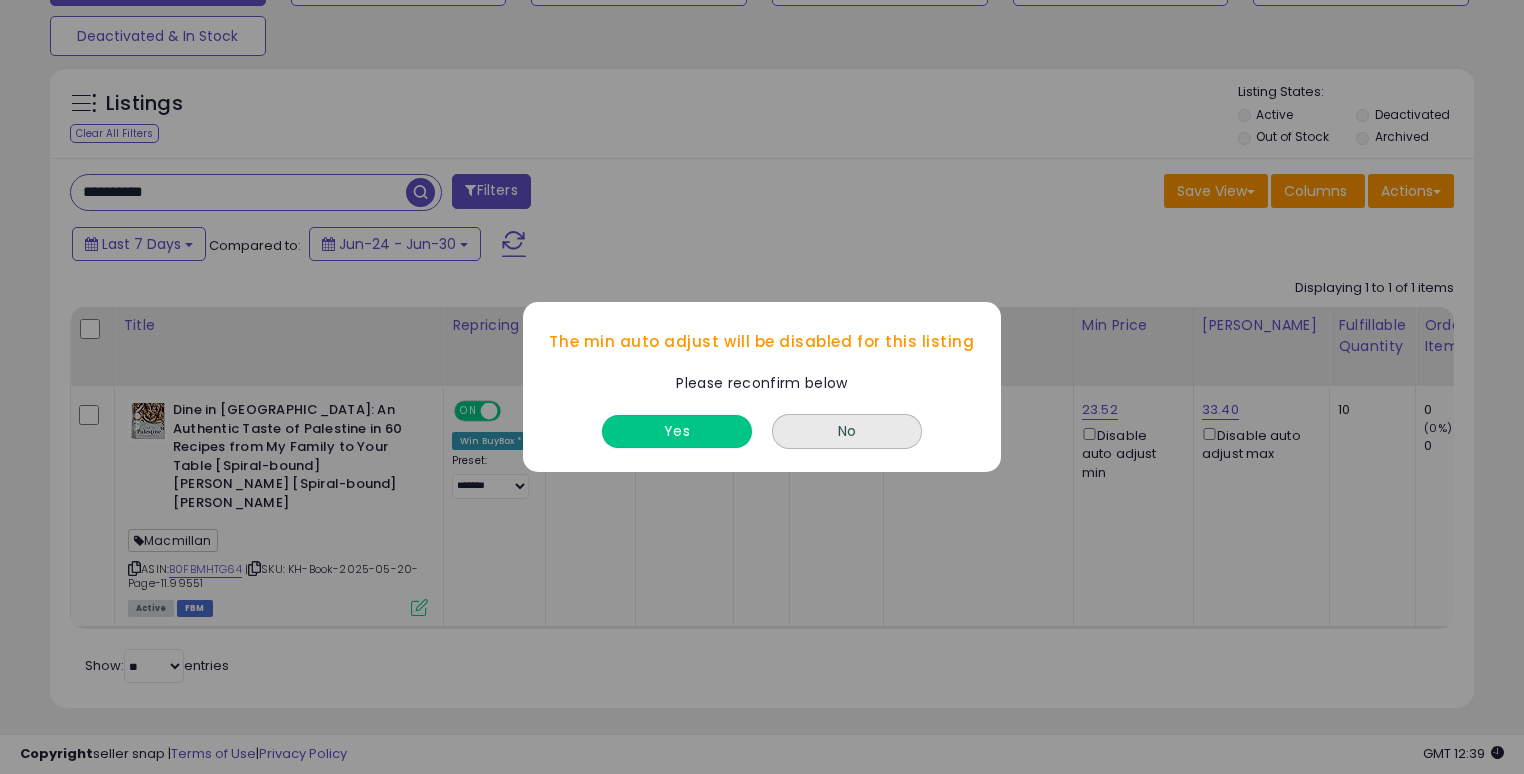 click on "Yes" at bounding box center (677, 431) 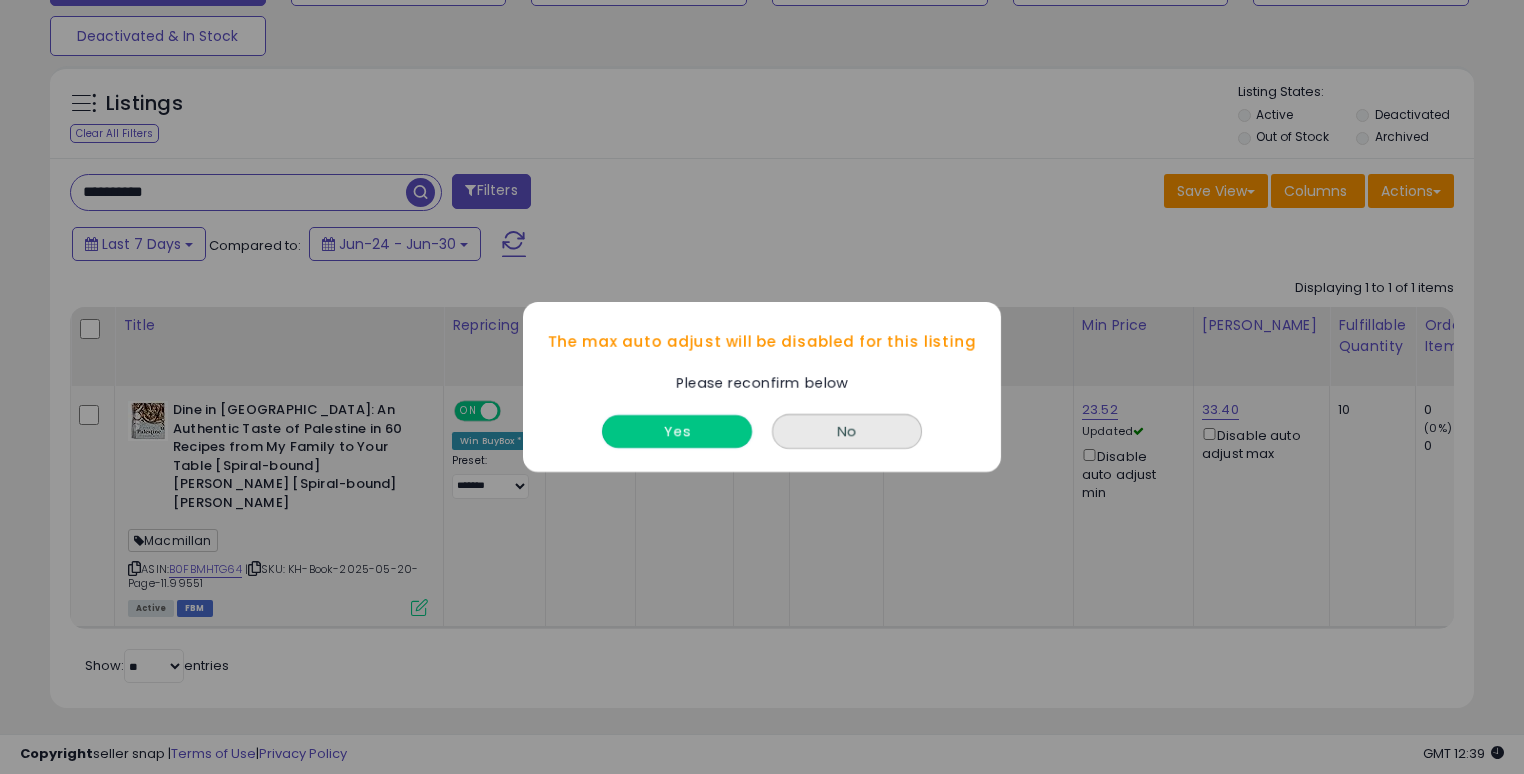 drag, startPoint x: 681, startPoint y: 441, endPoint x: 736, endPoint y: 418, distance: 59.615433 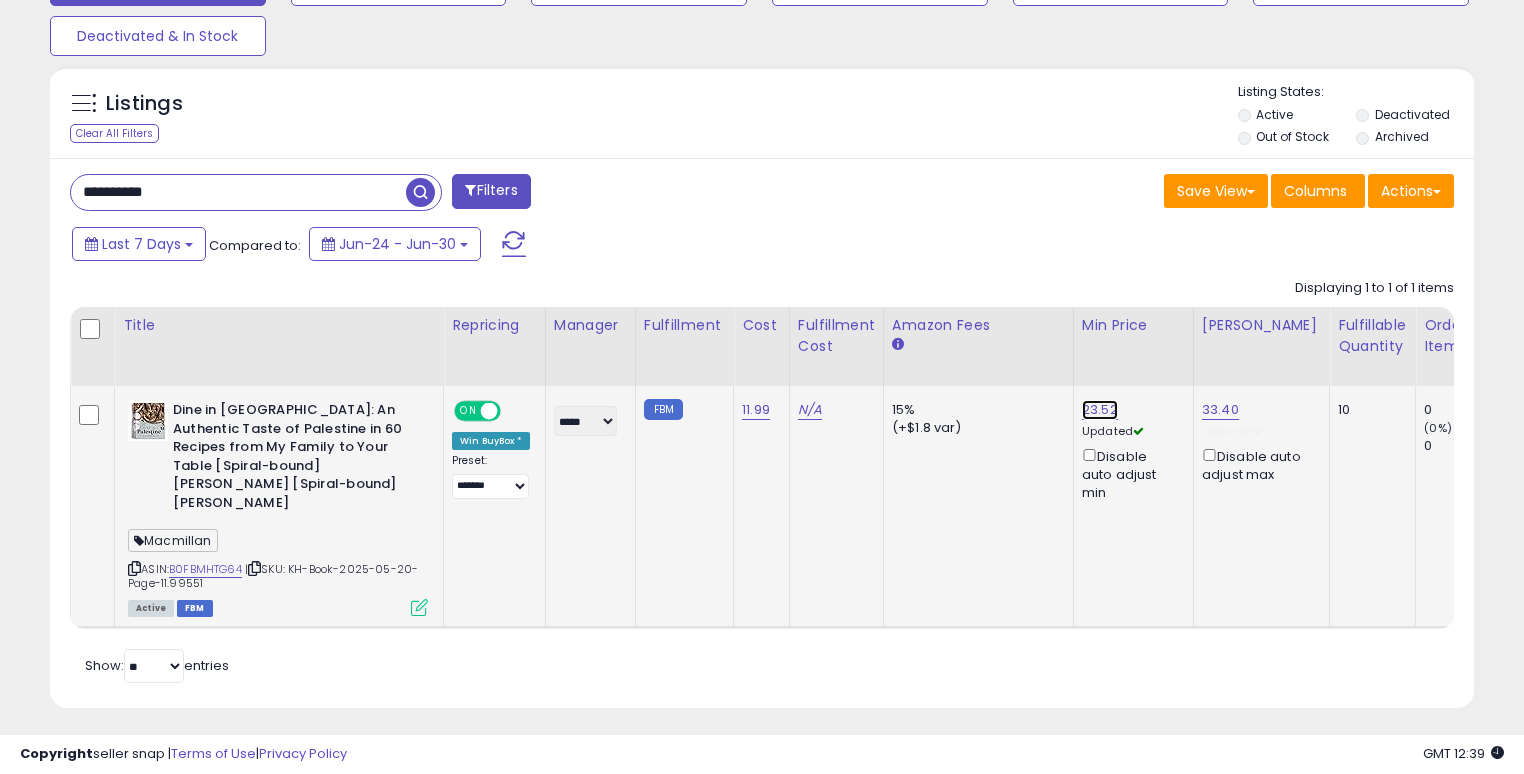 click on "23.52" at bounding box center (1100, 410) 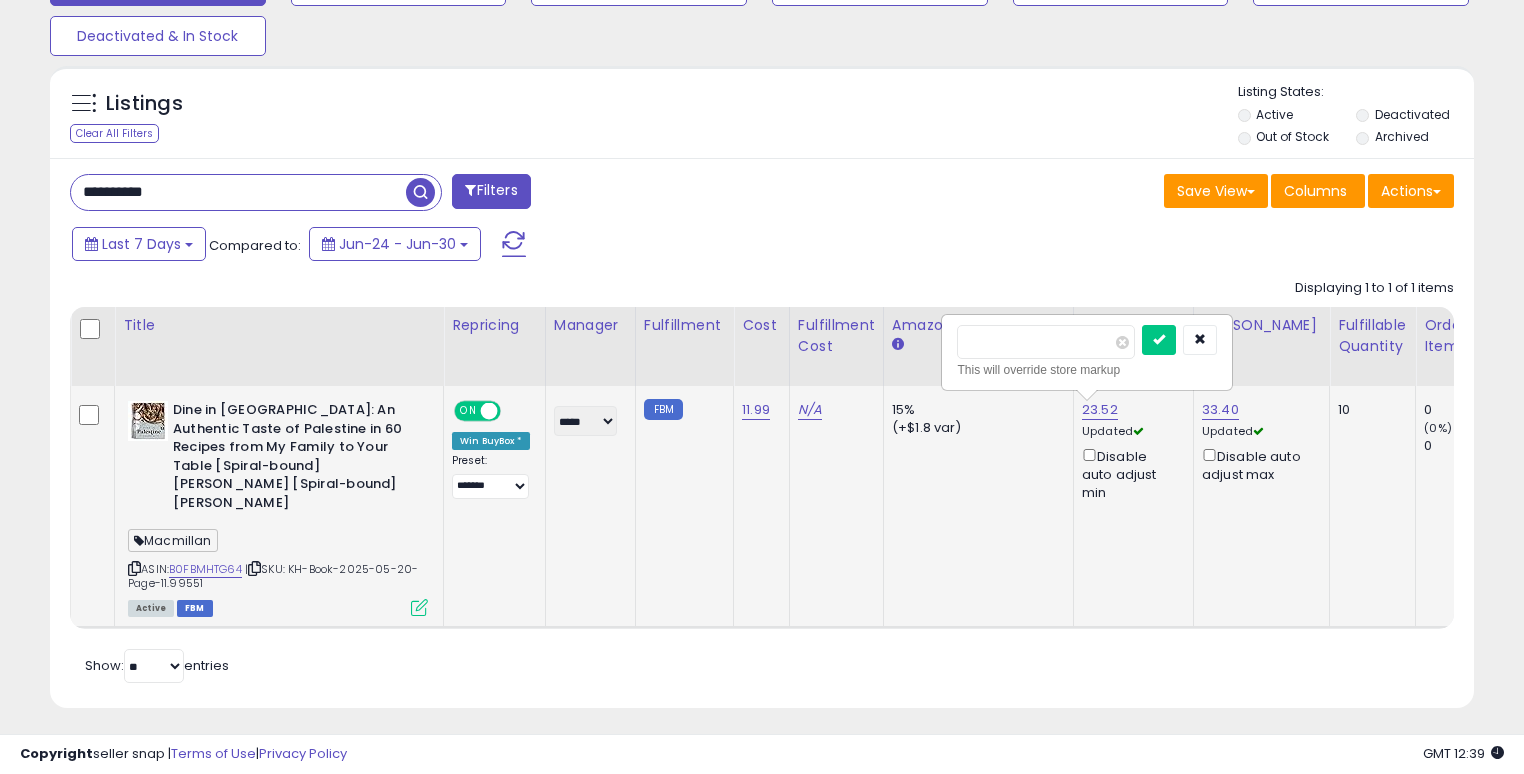click on "*****" at bounding box center (1046, 342) 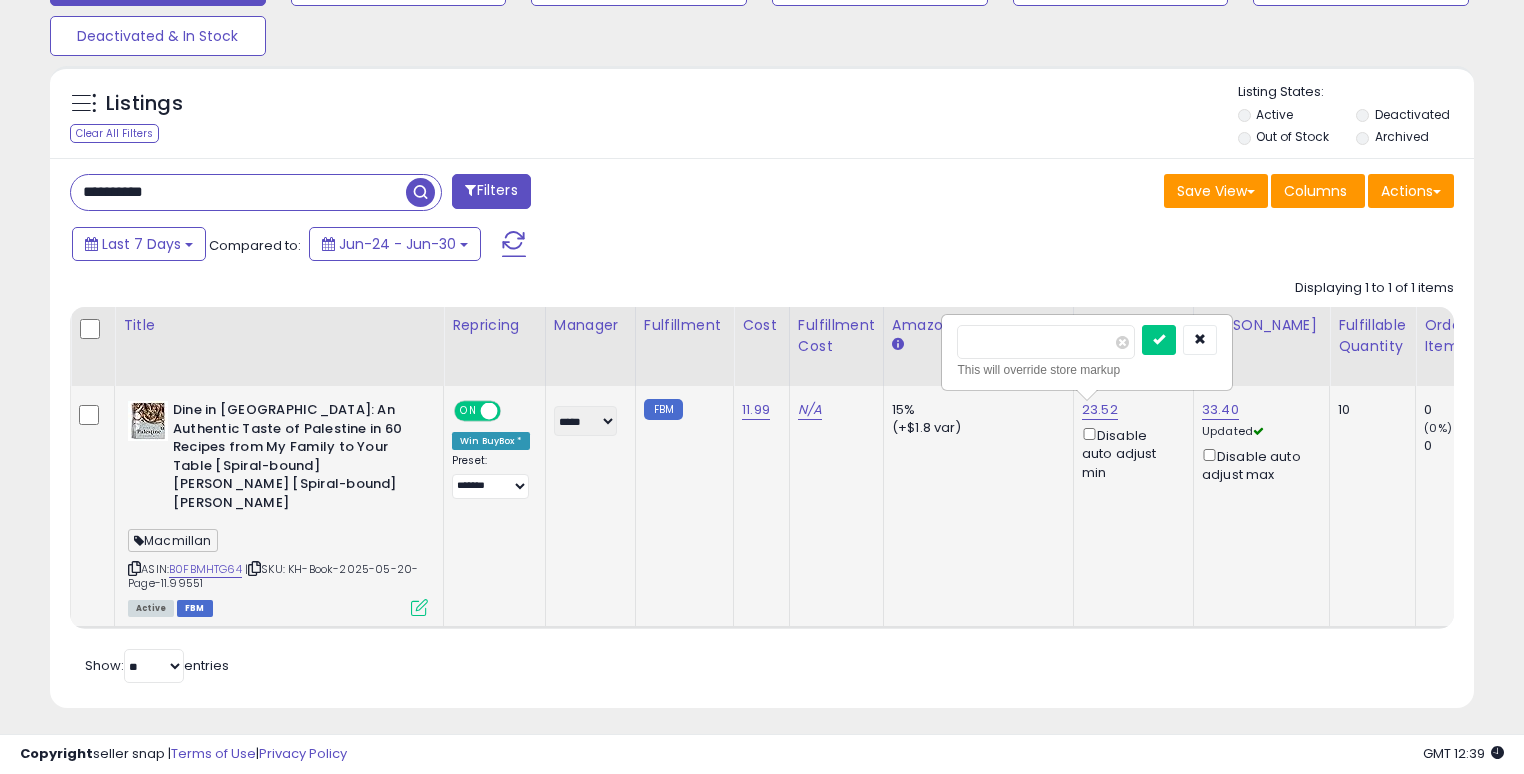 type on "*****" 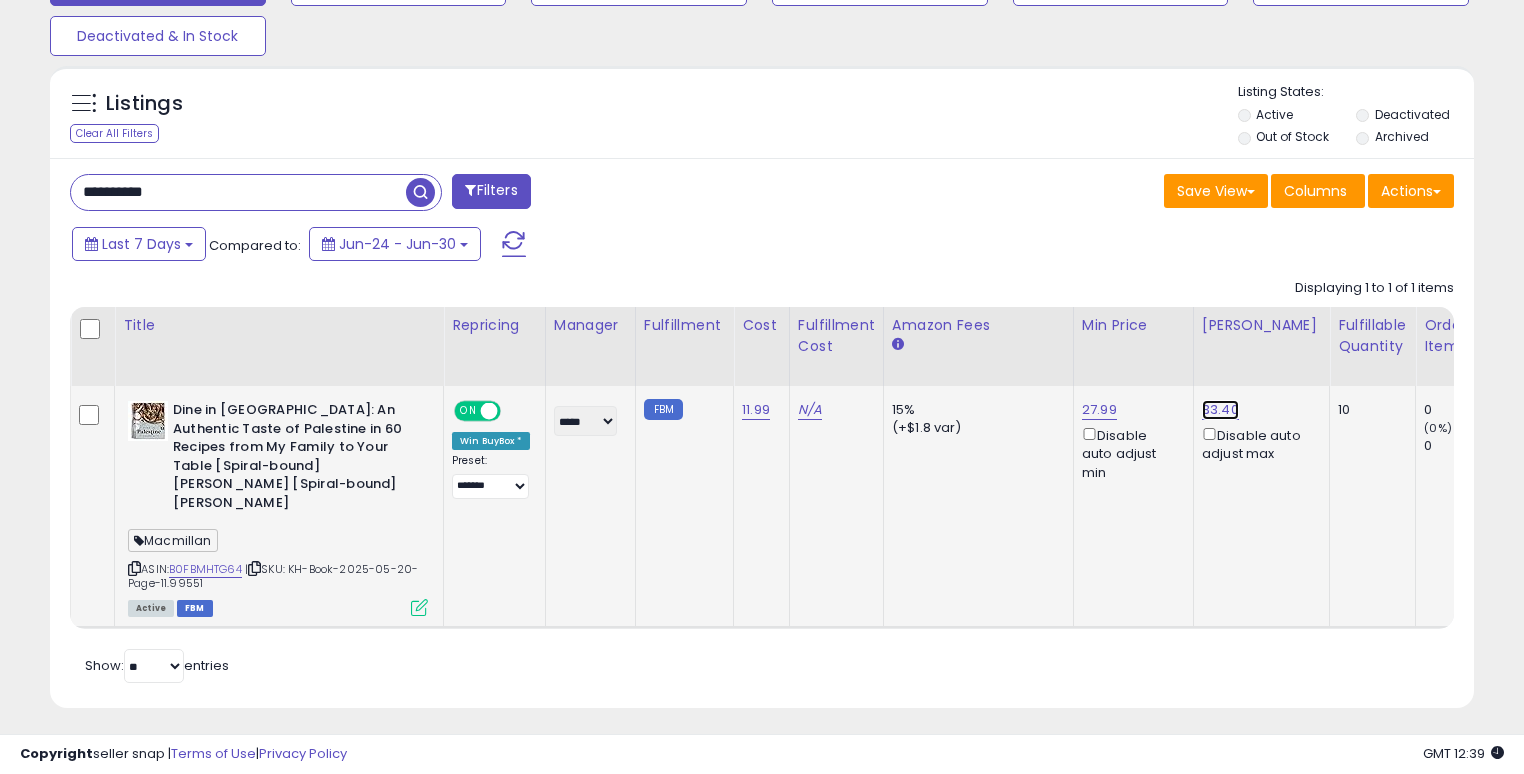 click on "33.40" at bounding box center (1220, 410) 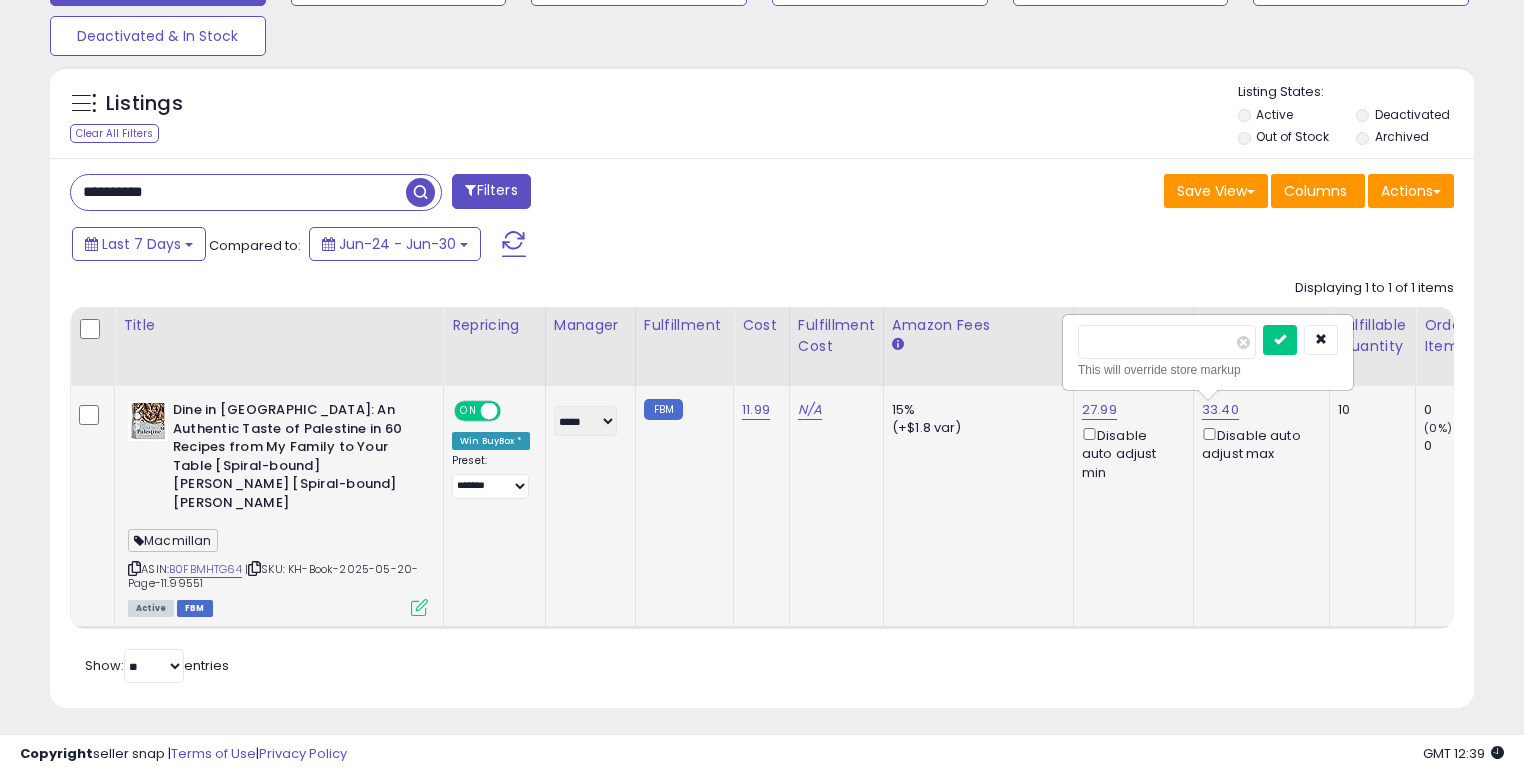 click on "*****" at bounding box center [1167, 342] 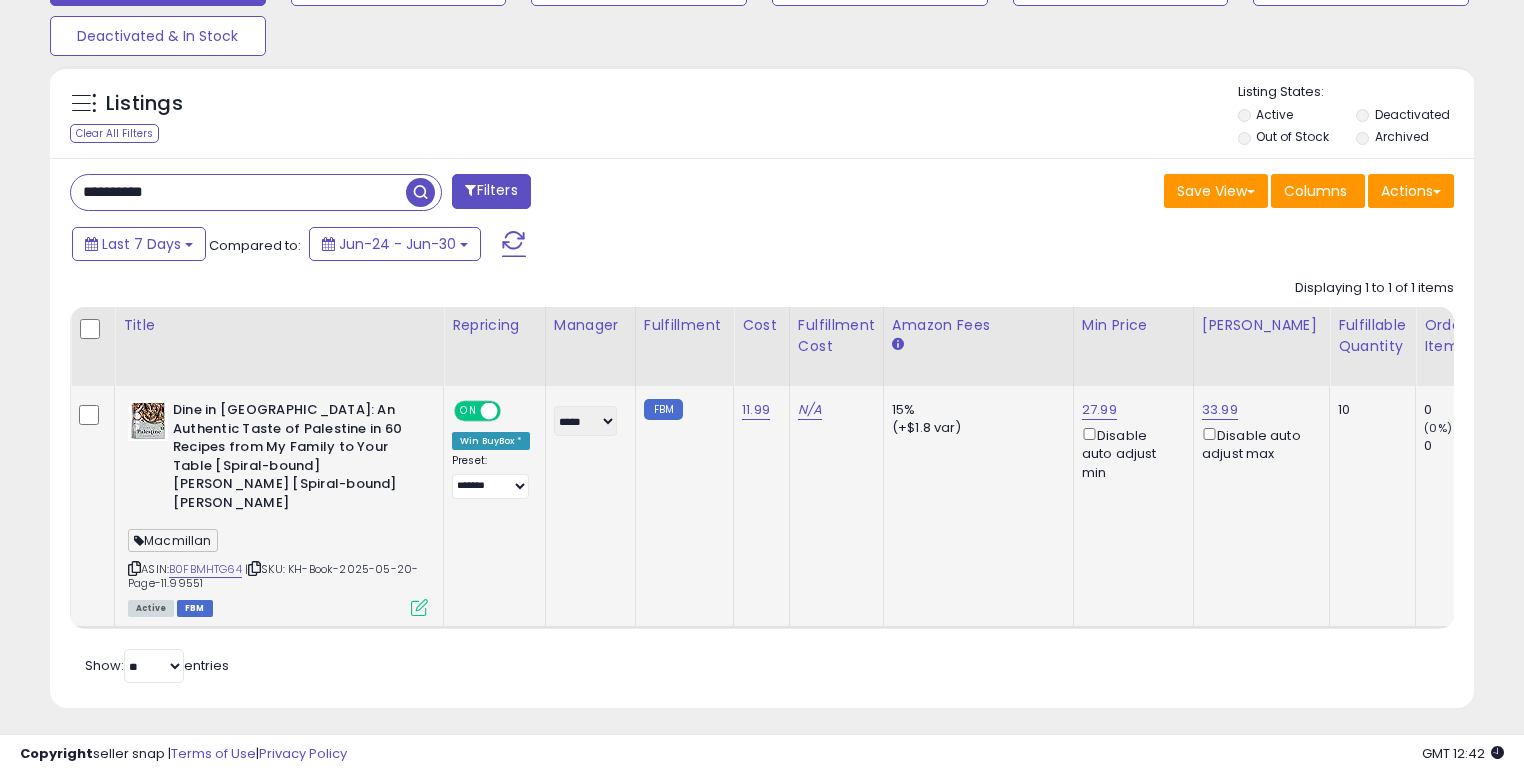 click on "**********" at bounding box center (238, 192) 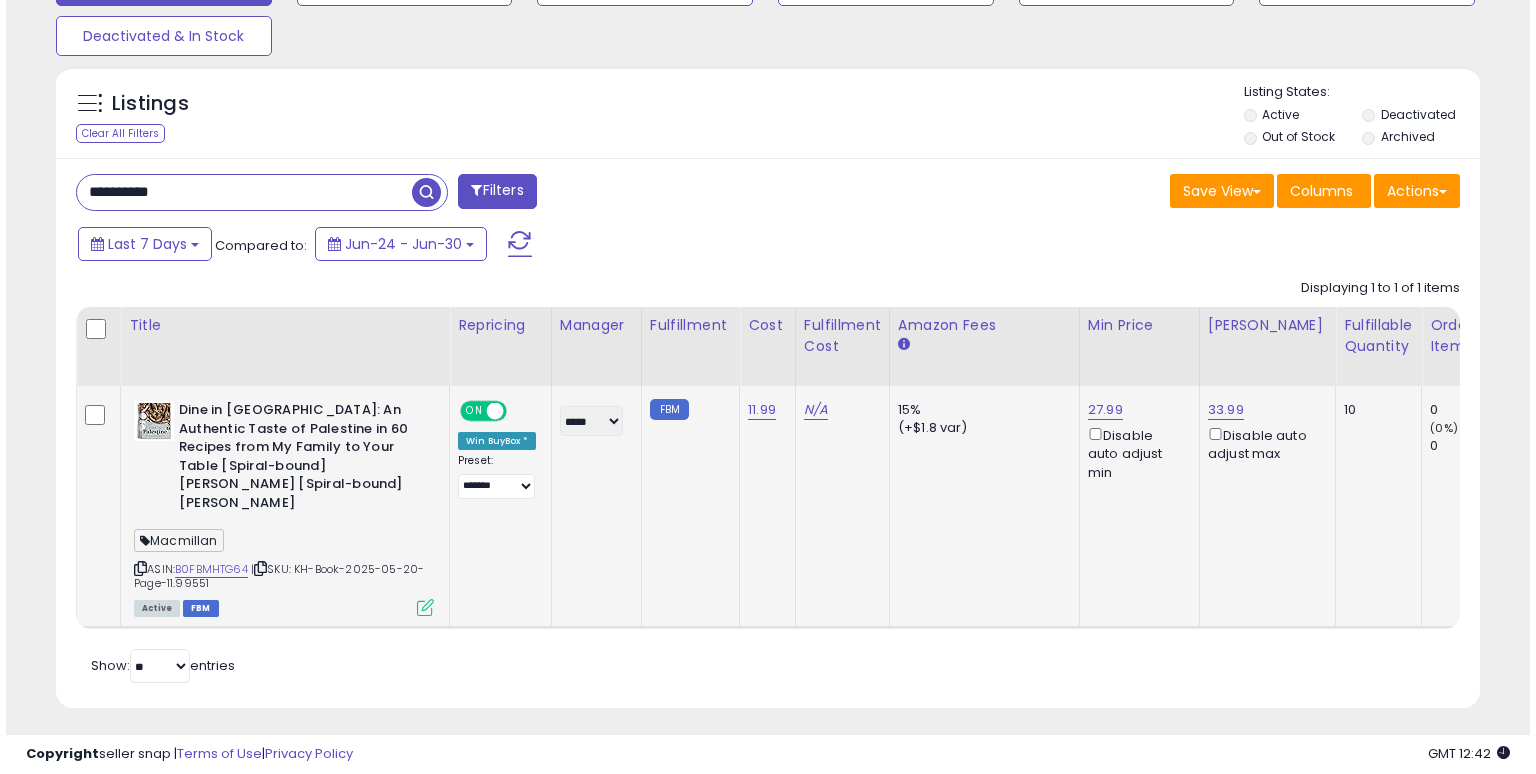 scroll, scrollTop: 441, scrollLeft: 0, axis: vertical 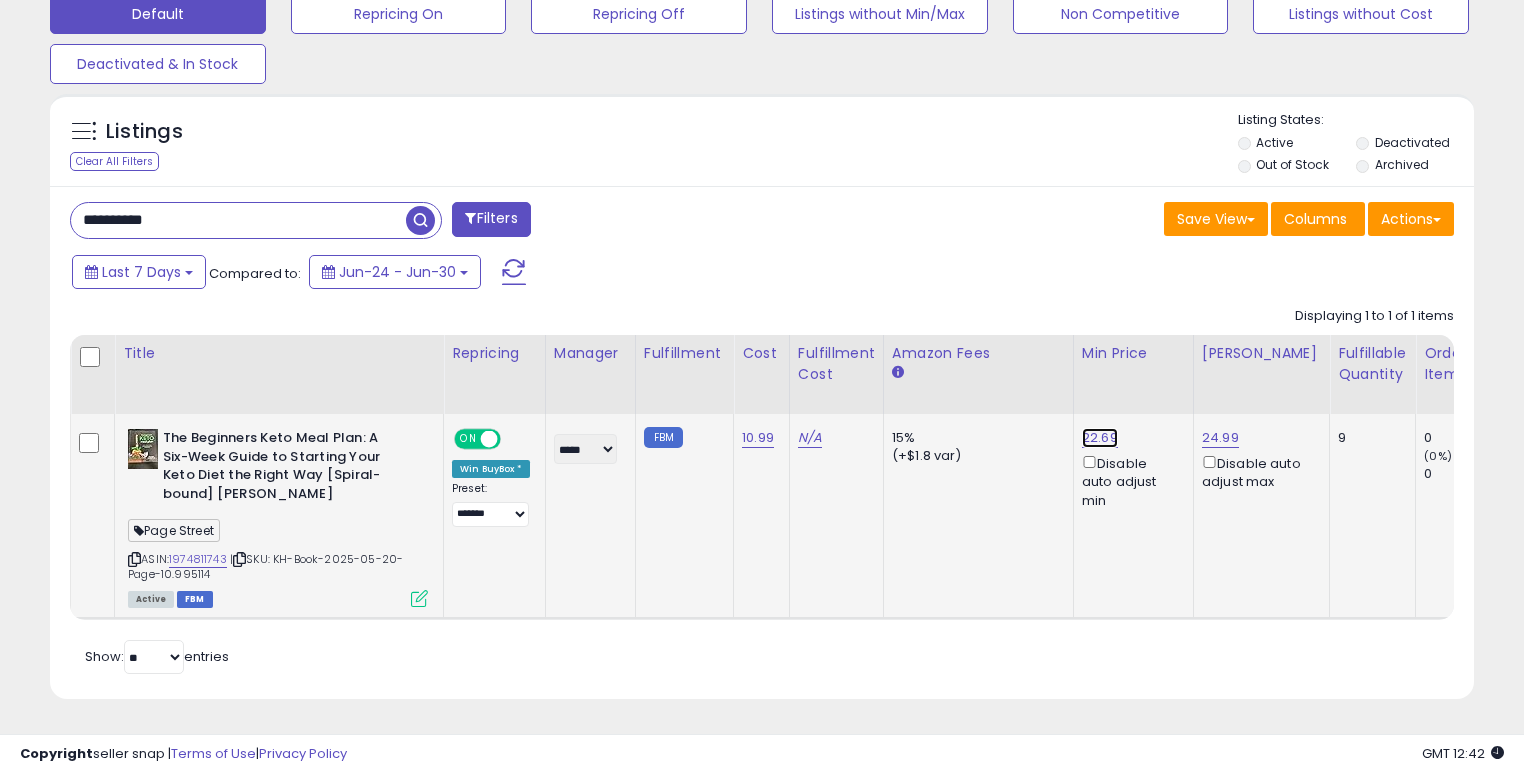 click on "22.69" at bounding box center (1100, 438) 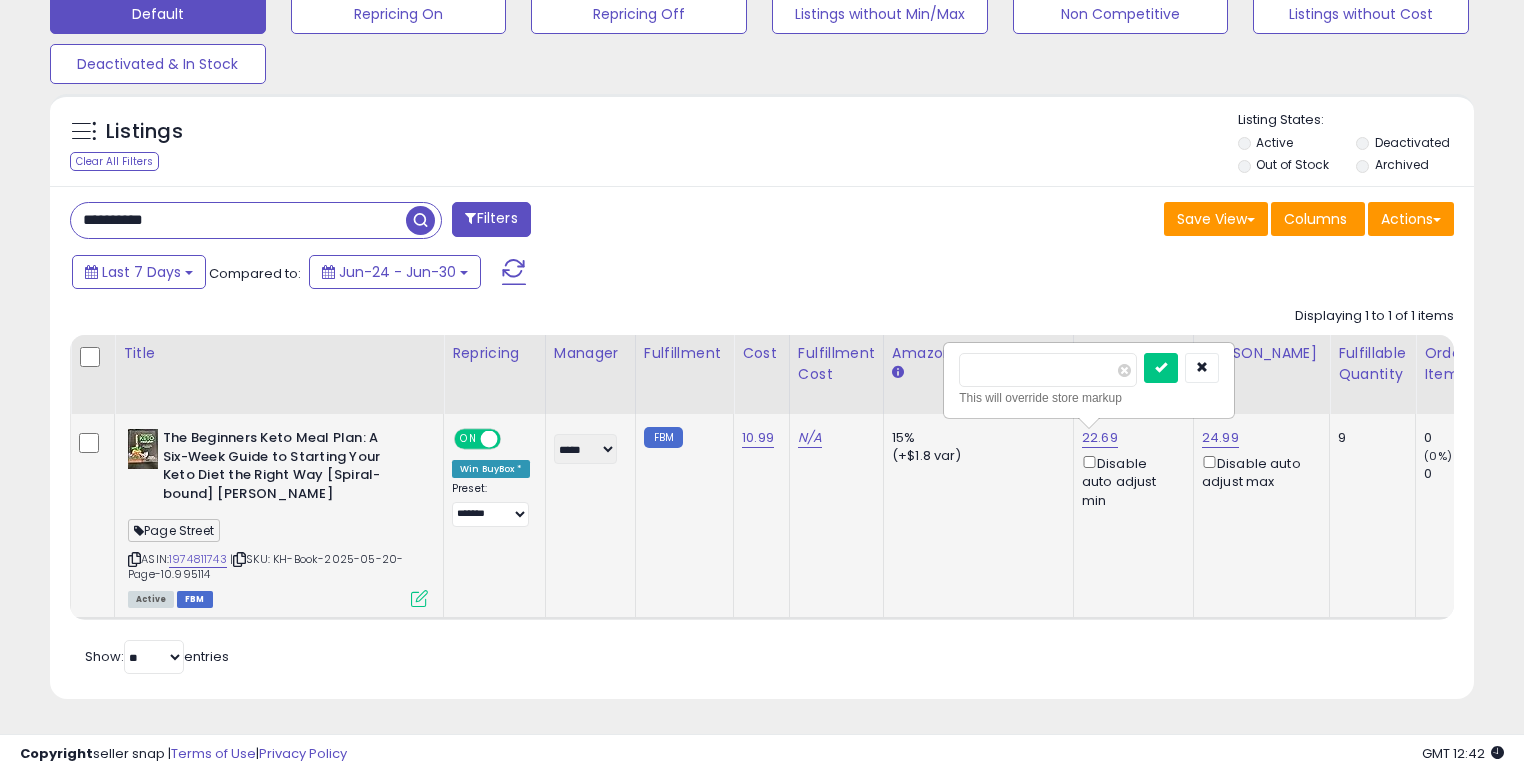 click on "*****" at bounding box center [1048, 370] 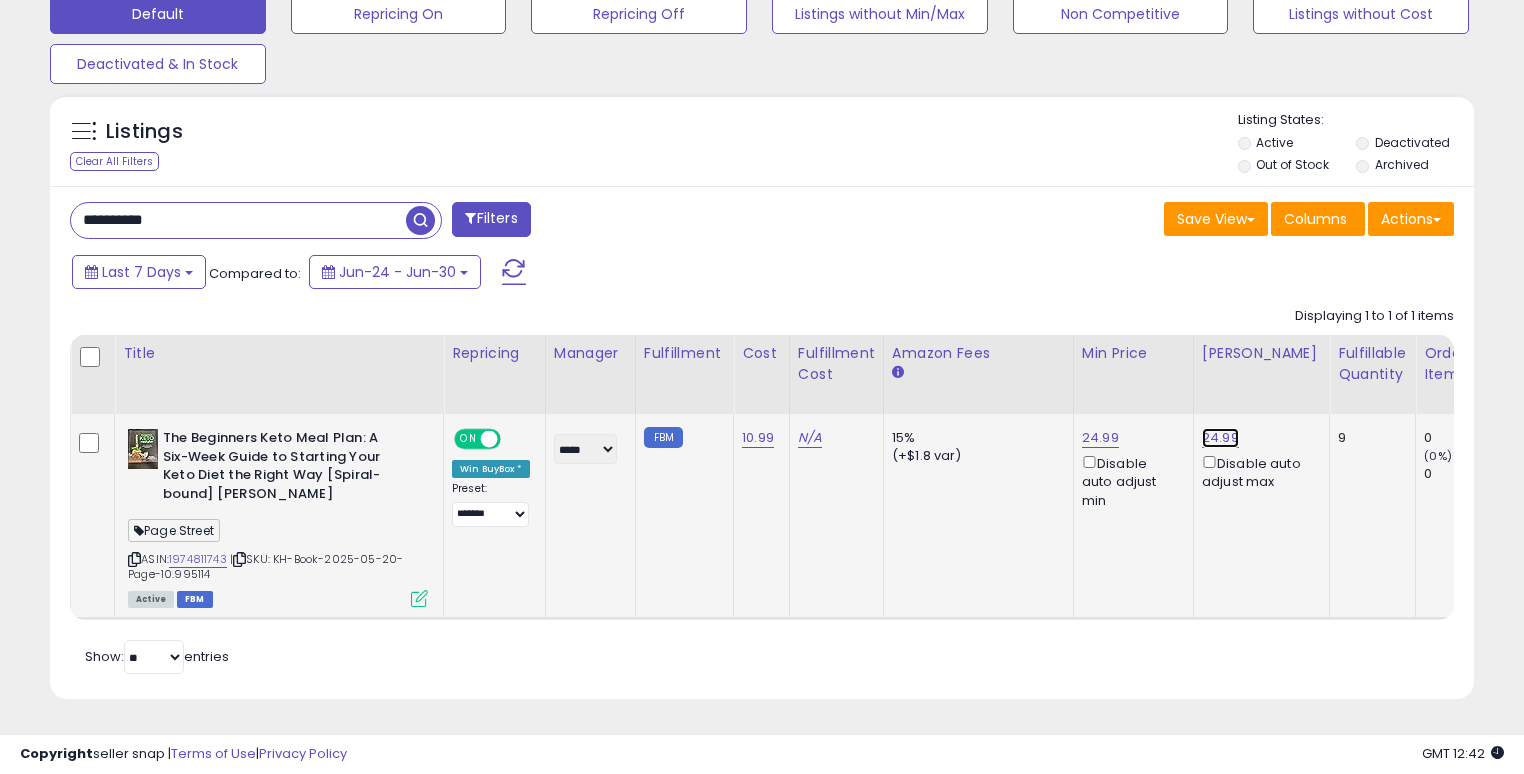 click on "24.99" at bounding box center [1220, 438] 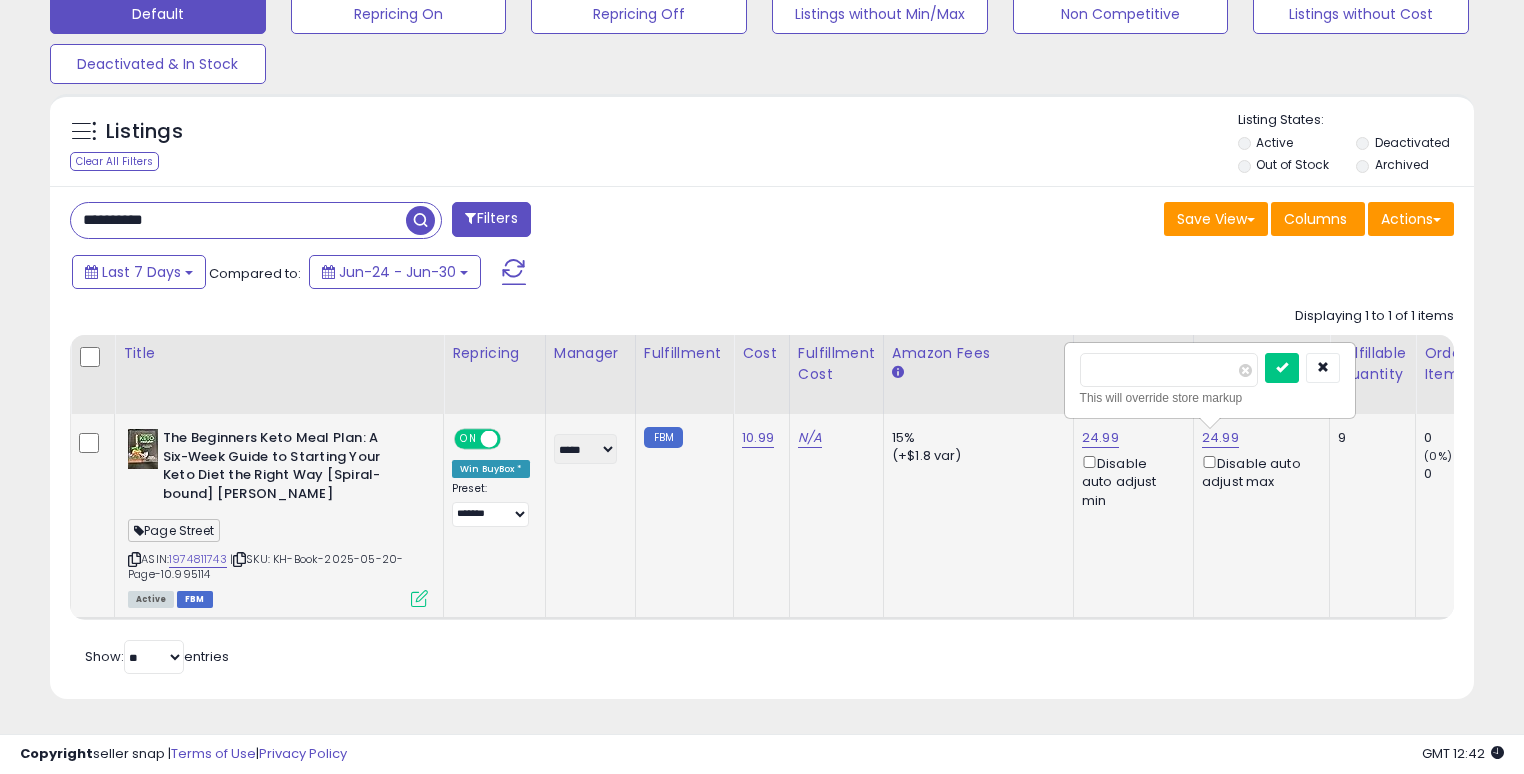 click on "*****" at bounding box center [1169, 370] 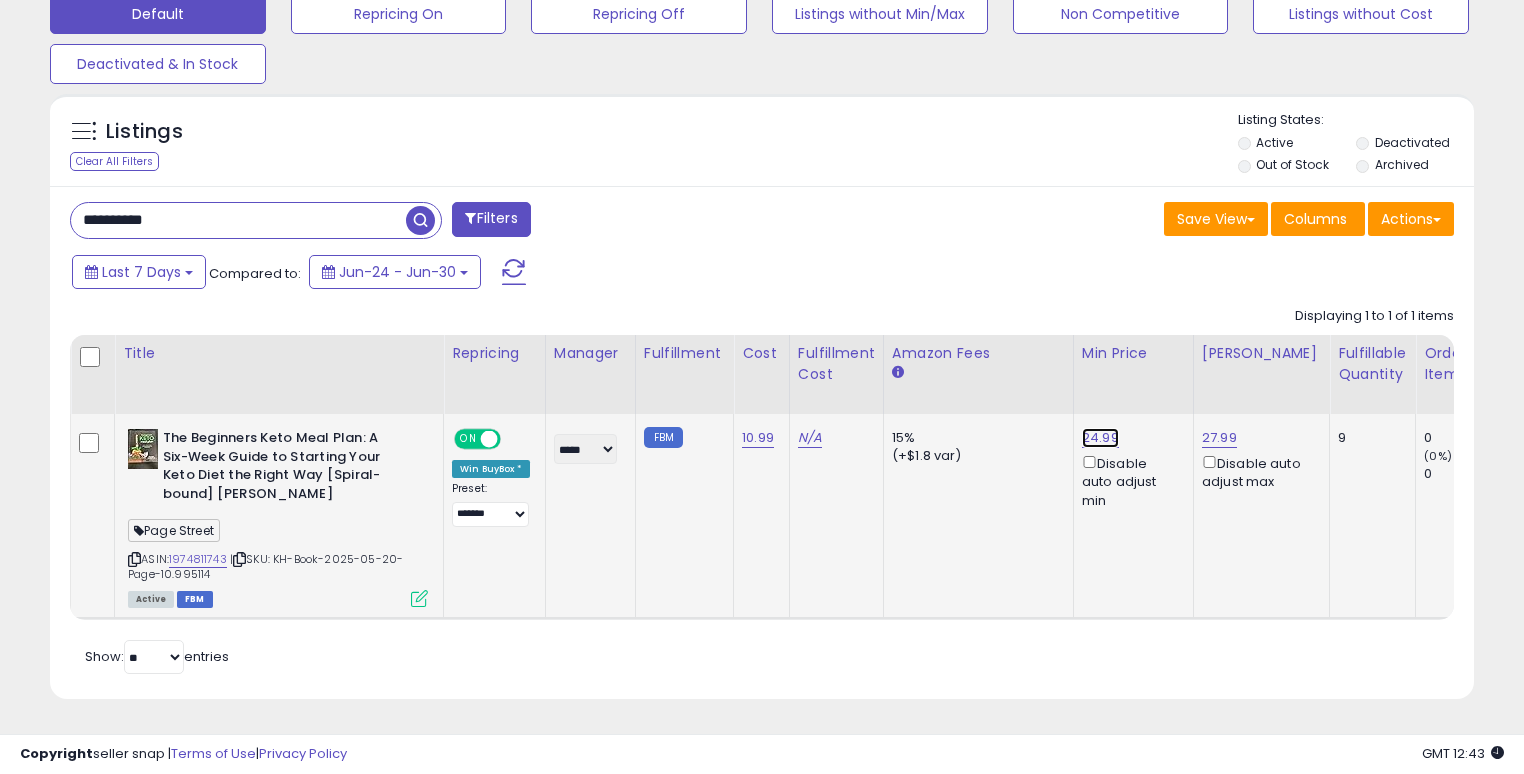 click on "24.99" at bounding box center [1100, 438] 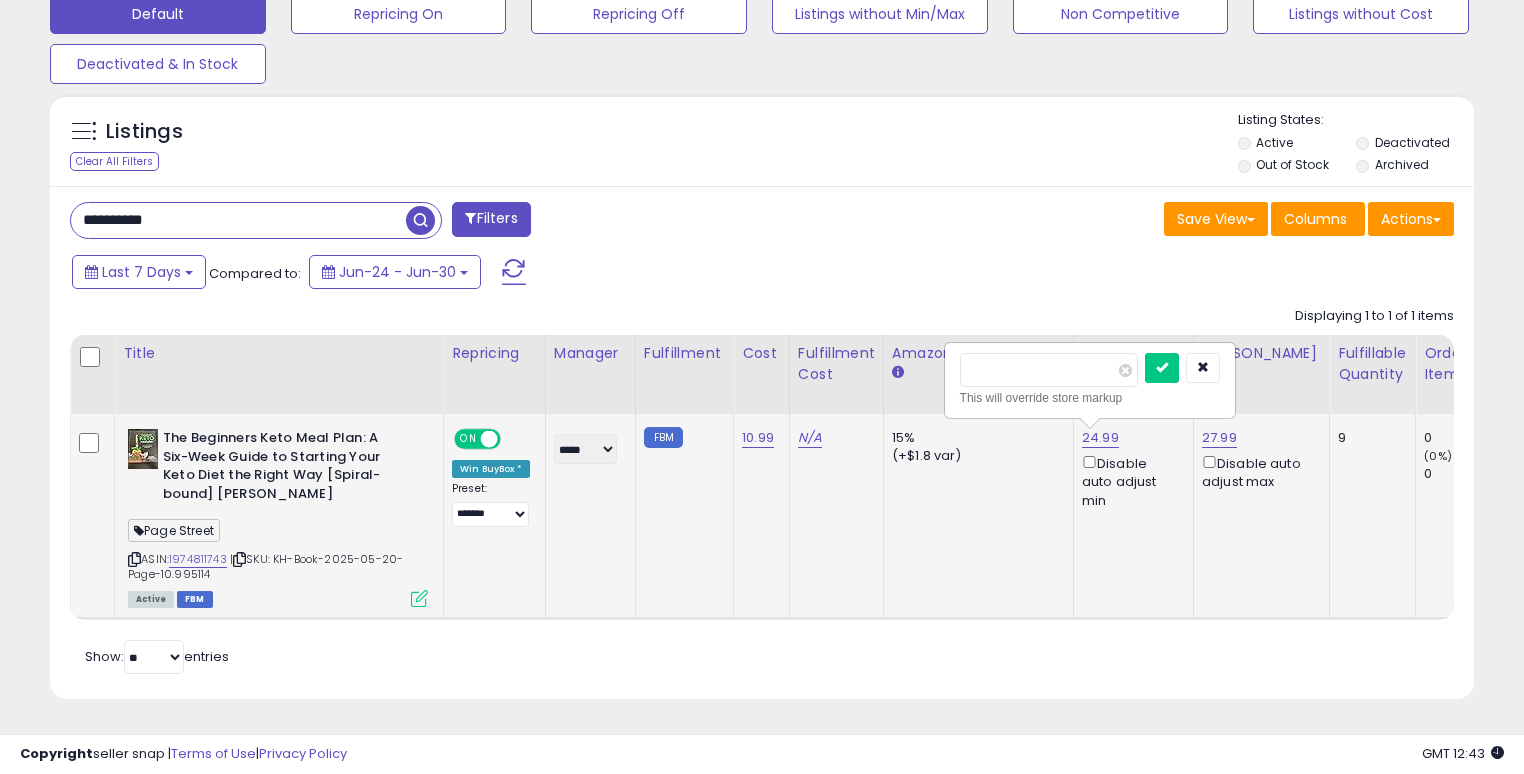 click on "*****" at bounding box center [1049, 370] 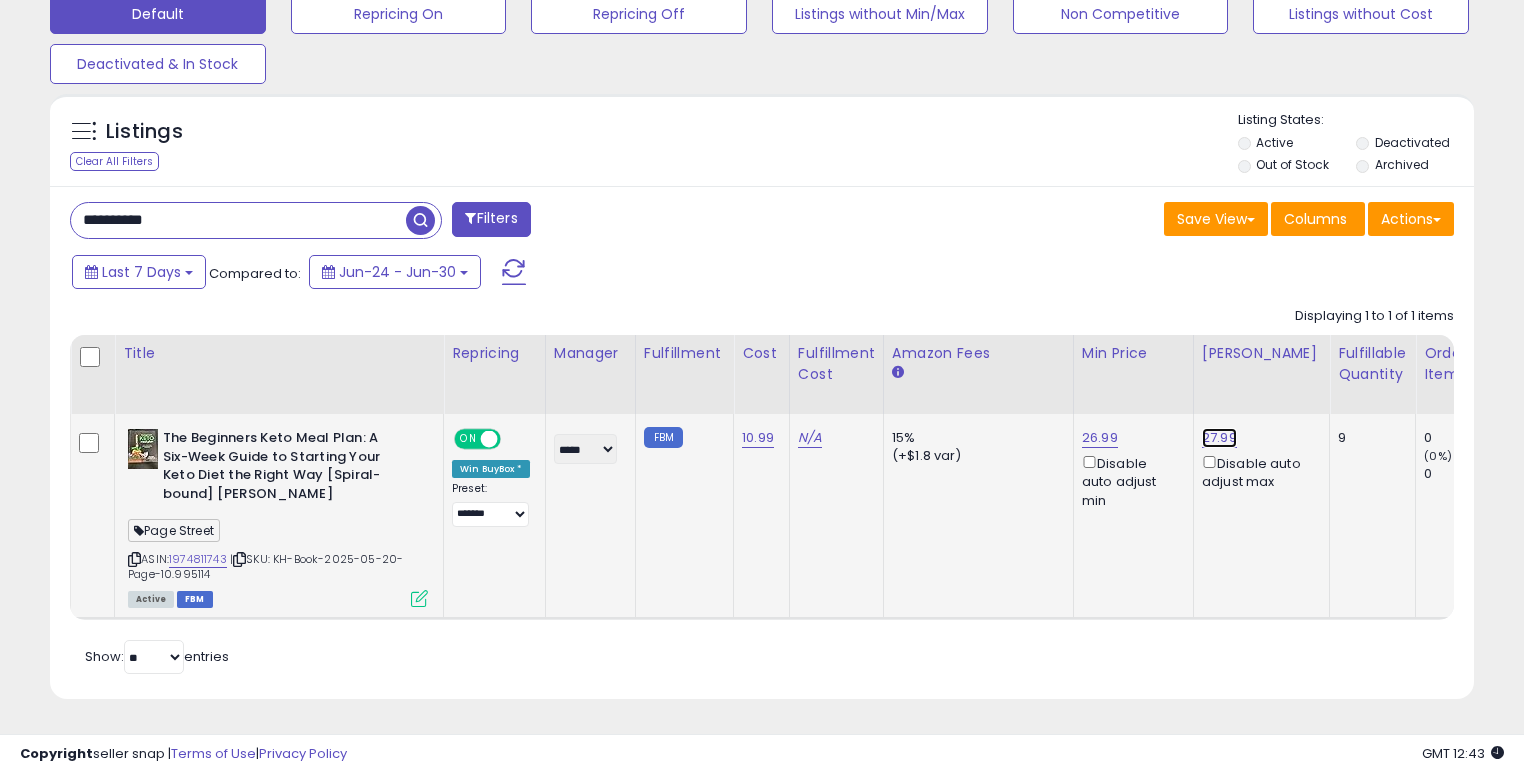 click on "27.99" at bounding box center [1219, 438] 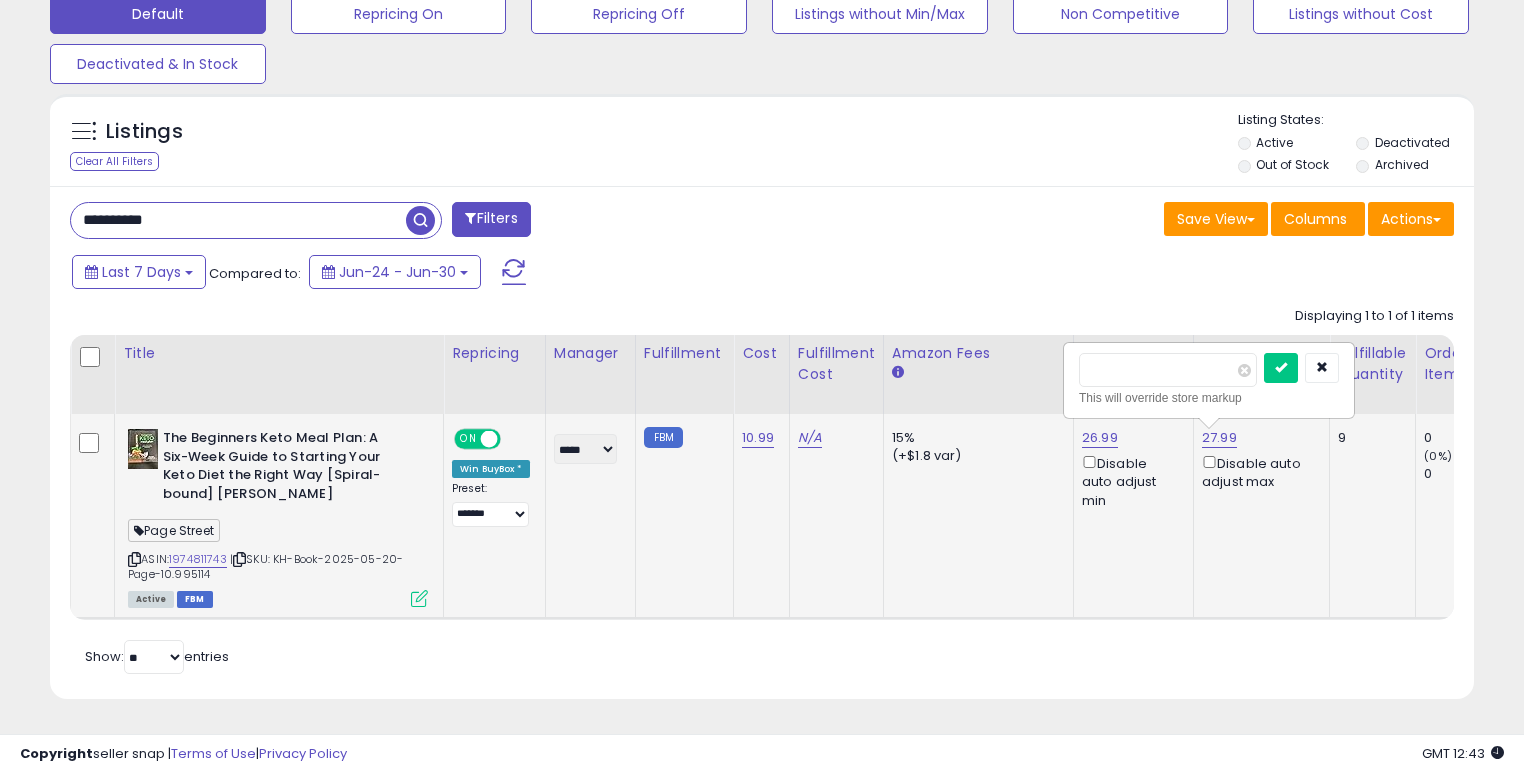 click on "*****" at bounding box center (1168, 370) 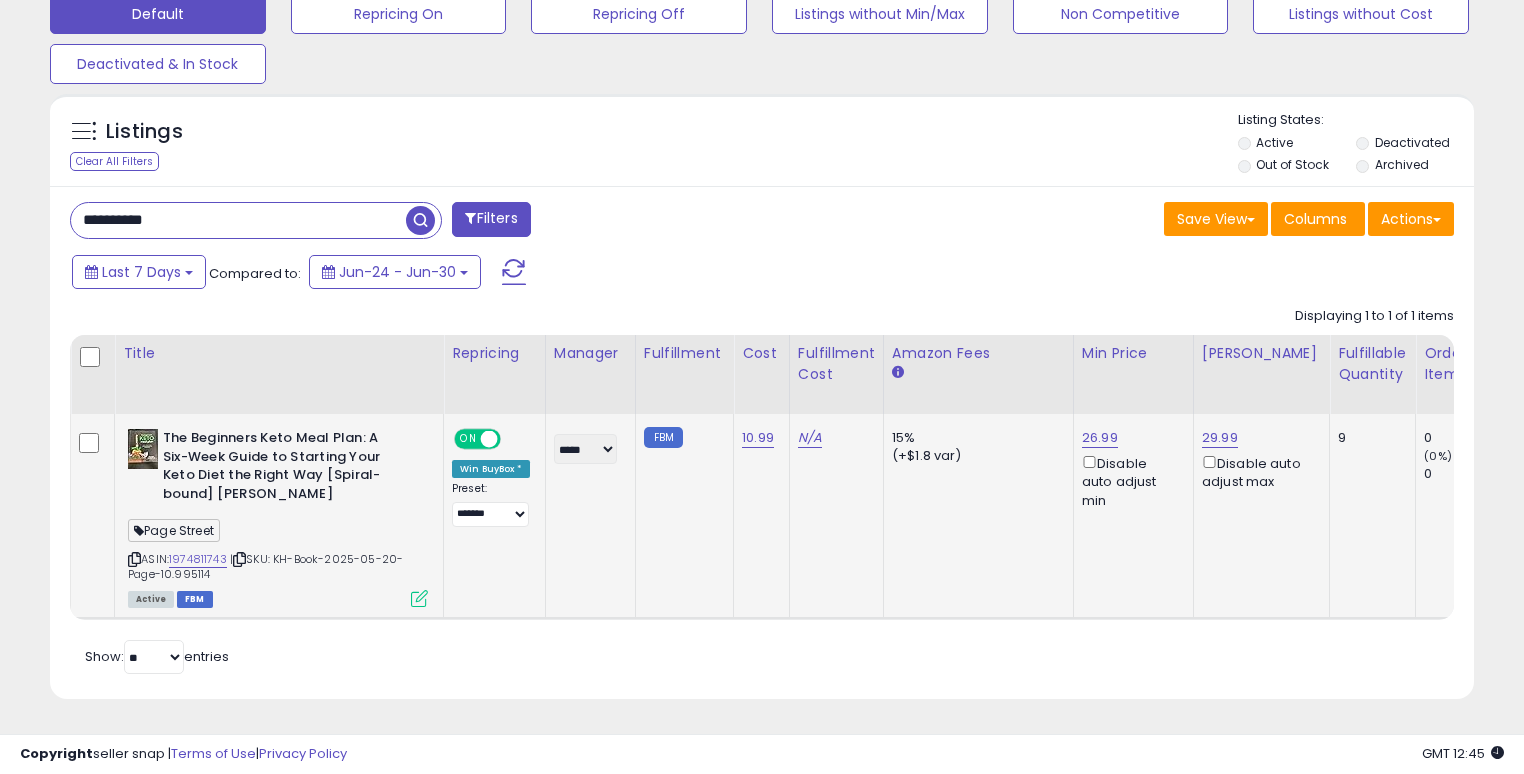 click on "**********" at bounding box center (238, 220) 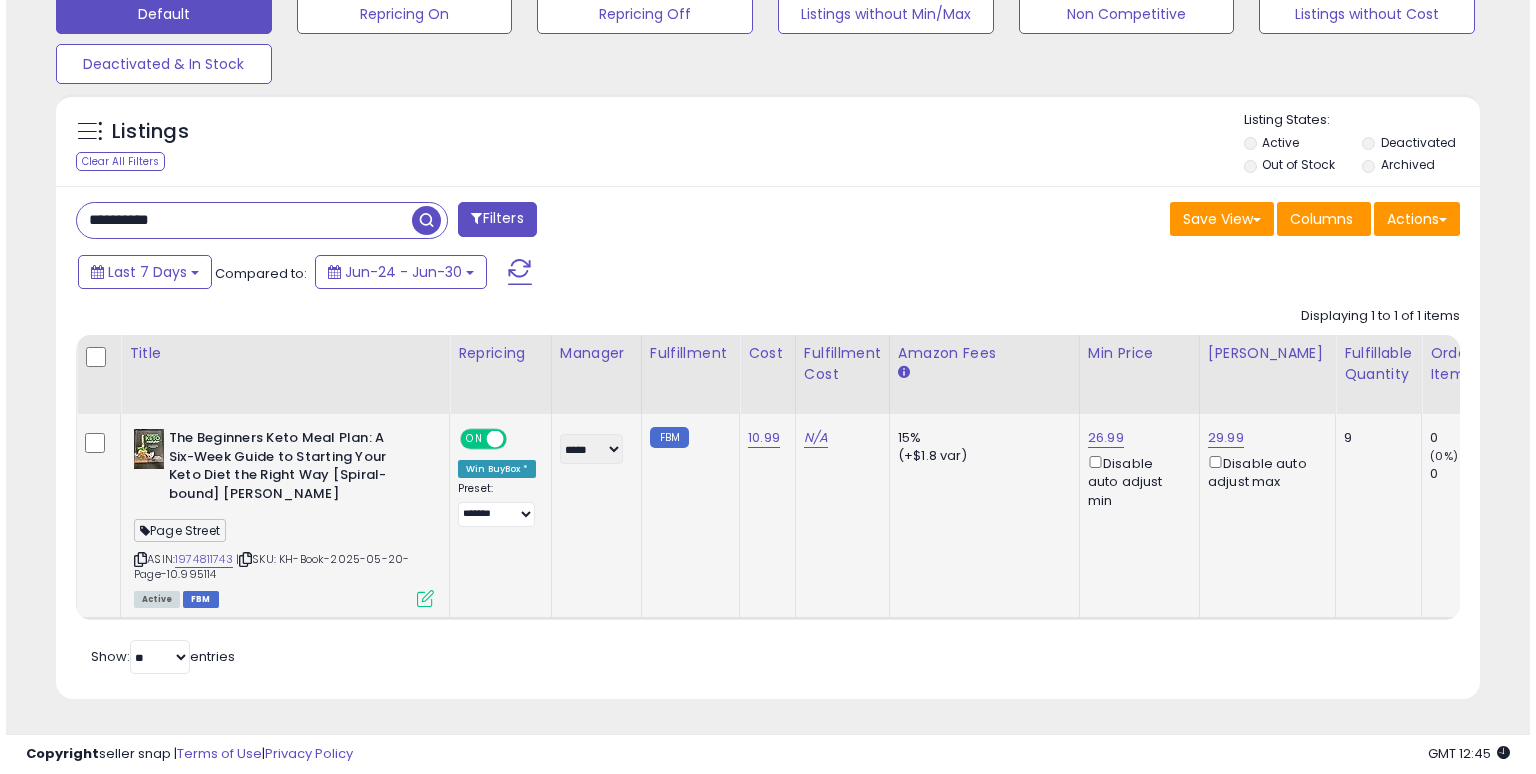scroll, scrollTop: 441, scrollLeft: 0, axis: vertical 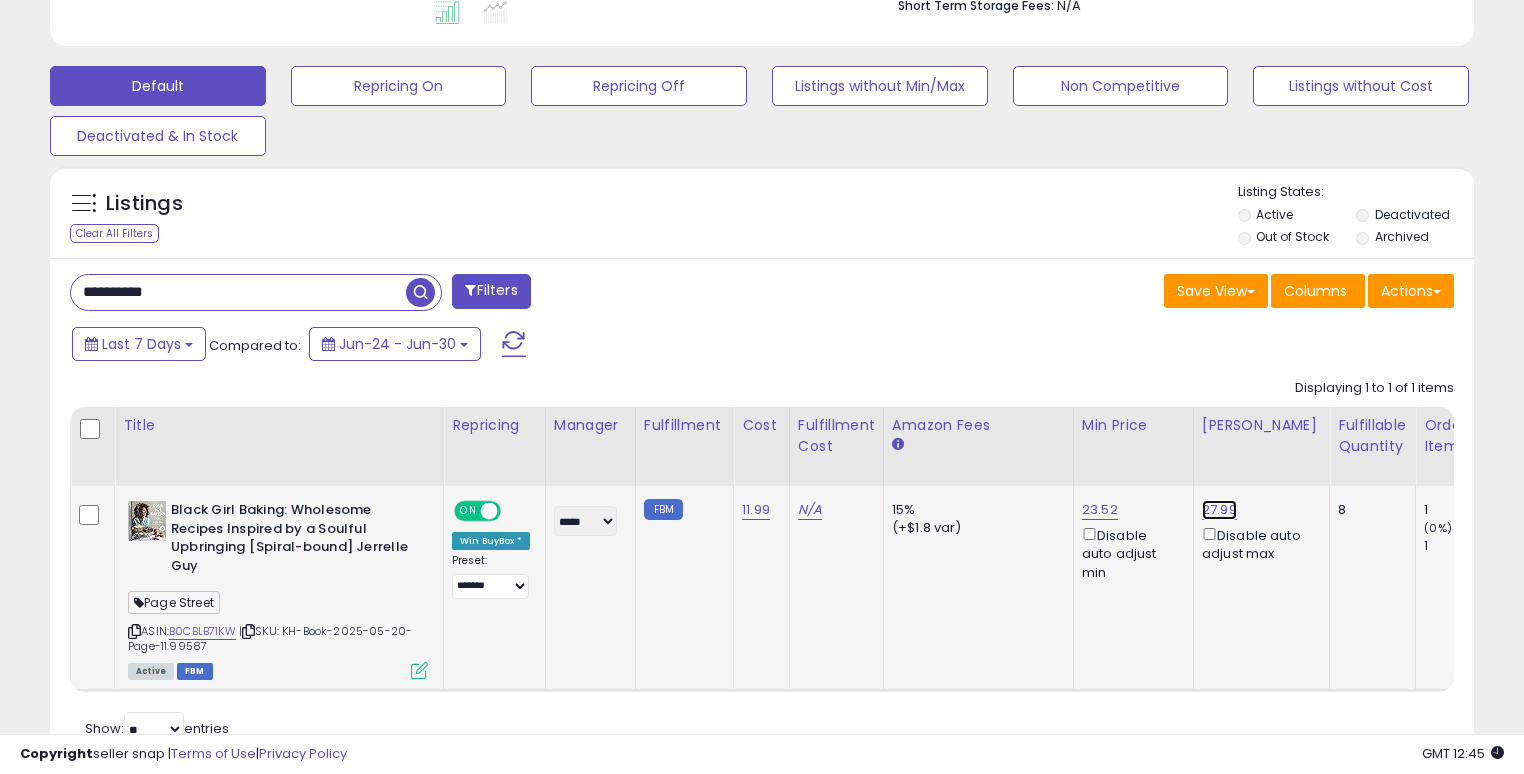 click on "27.99" at bounding box center (1219, 510) 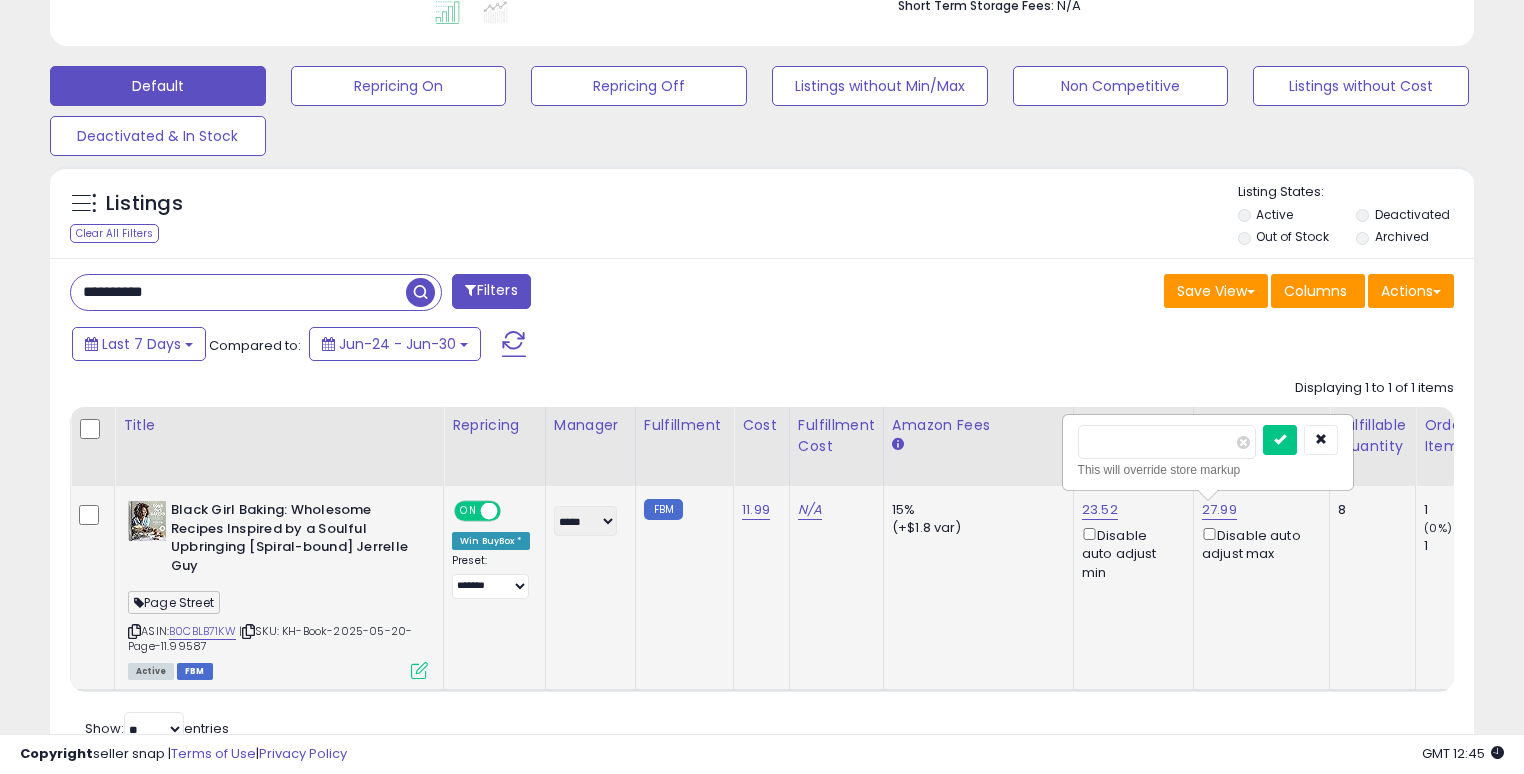 click on "*****" at bounding box center [1167, 442] 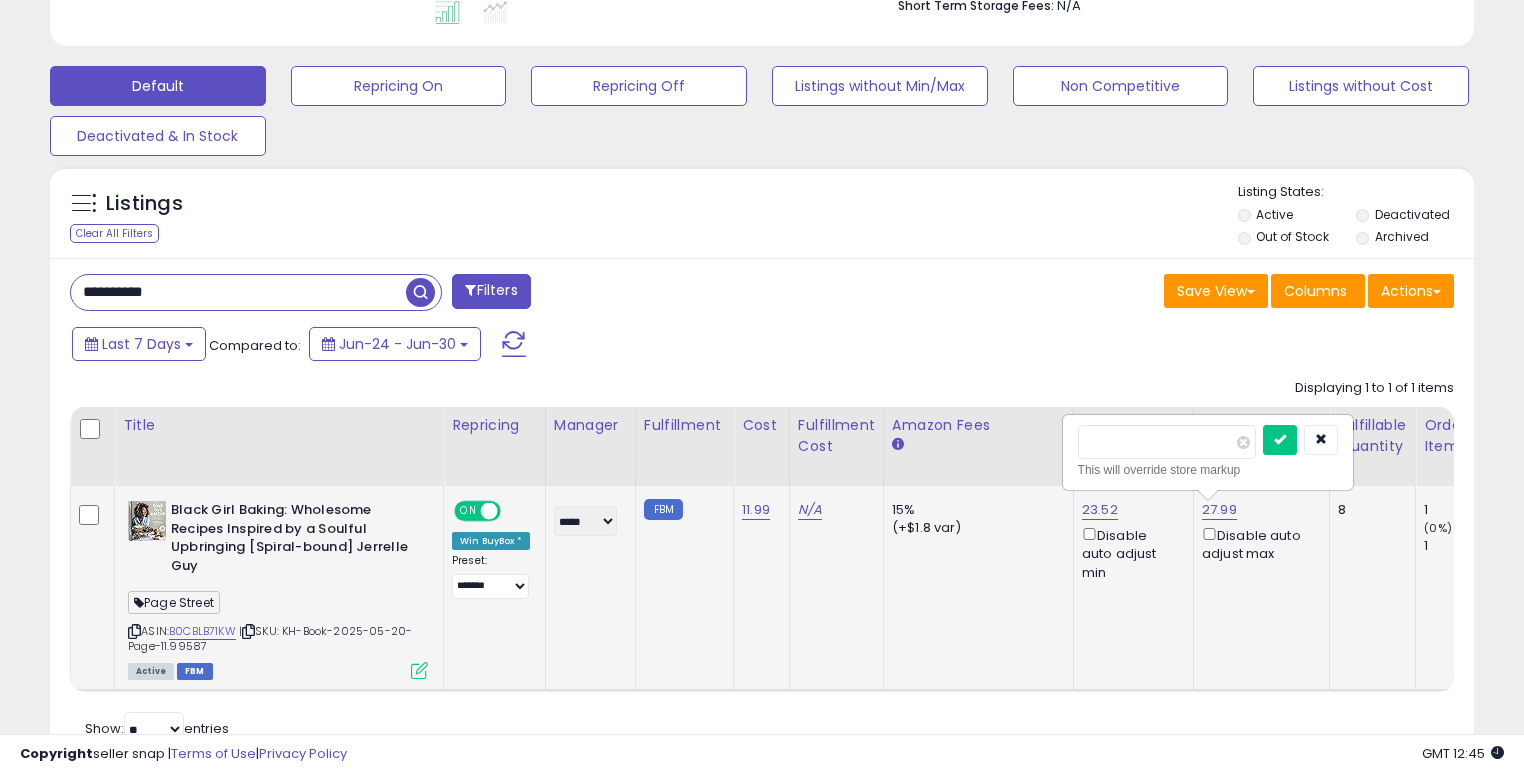 type on "*****" 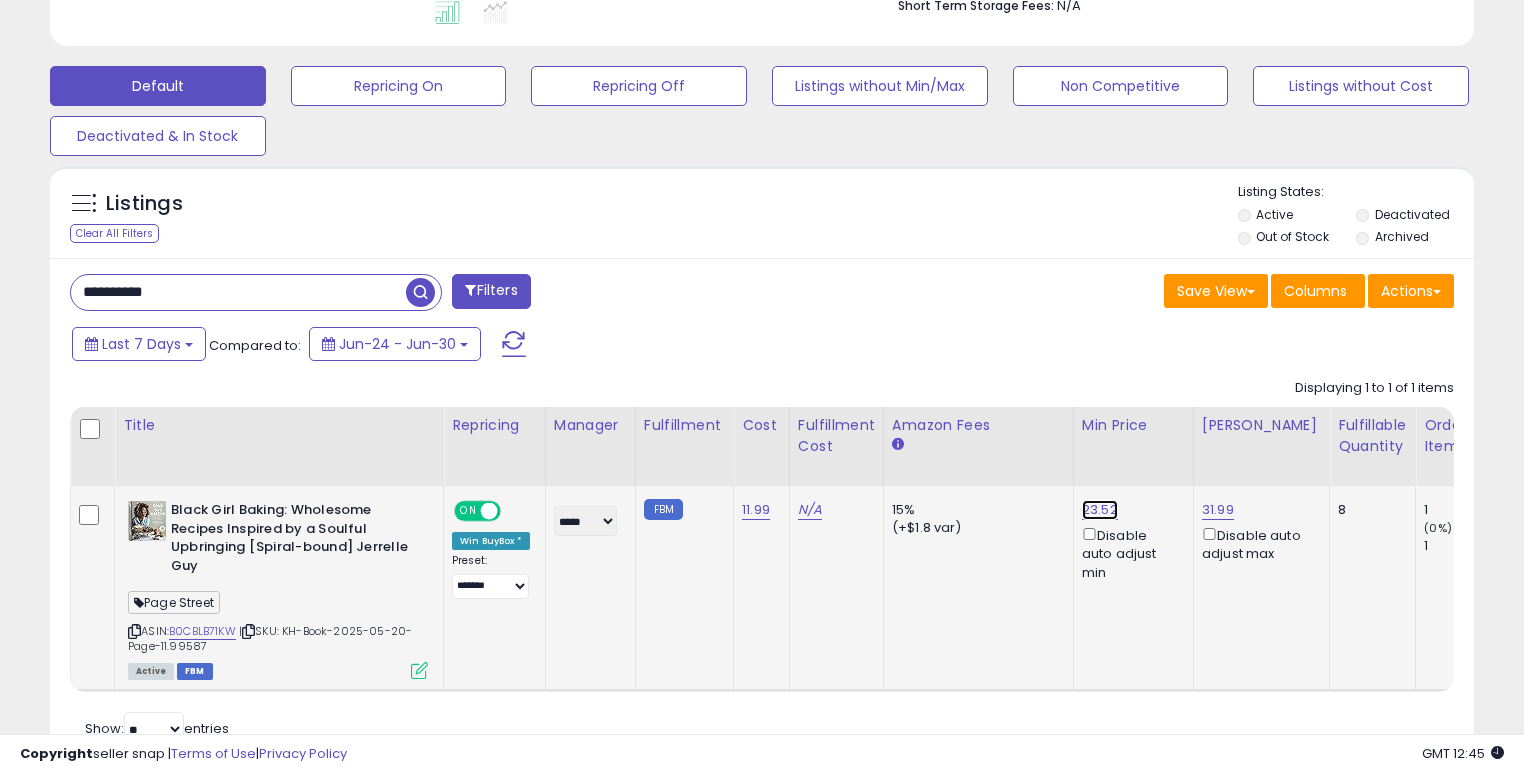 click on "23.52" at bounding box center [1100, 510] 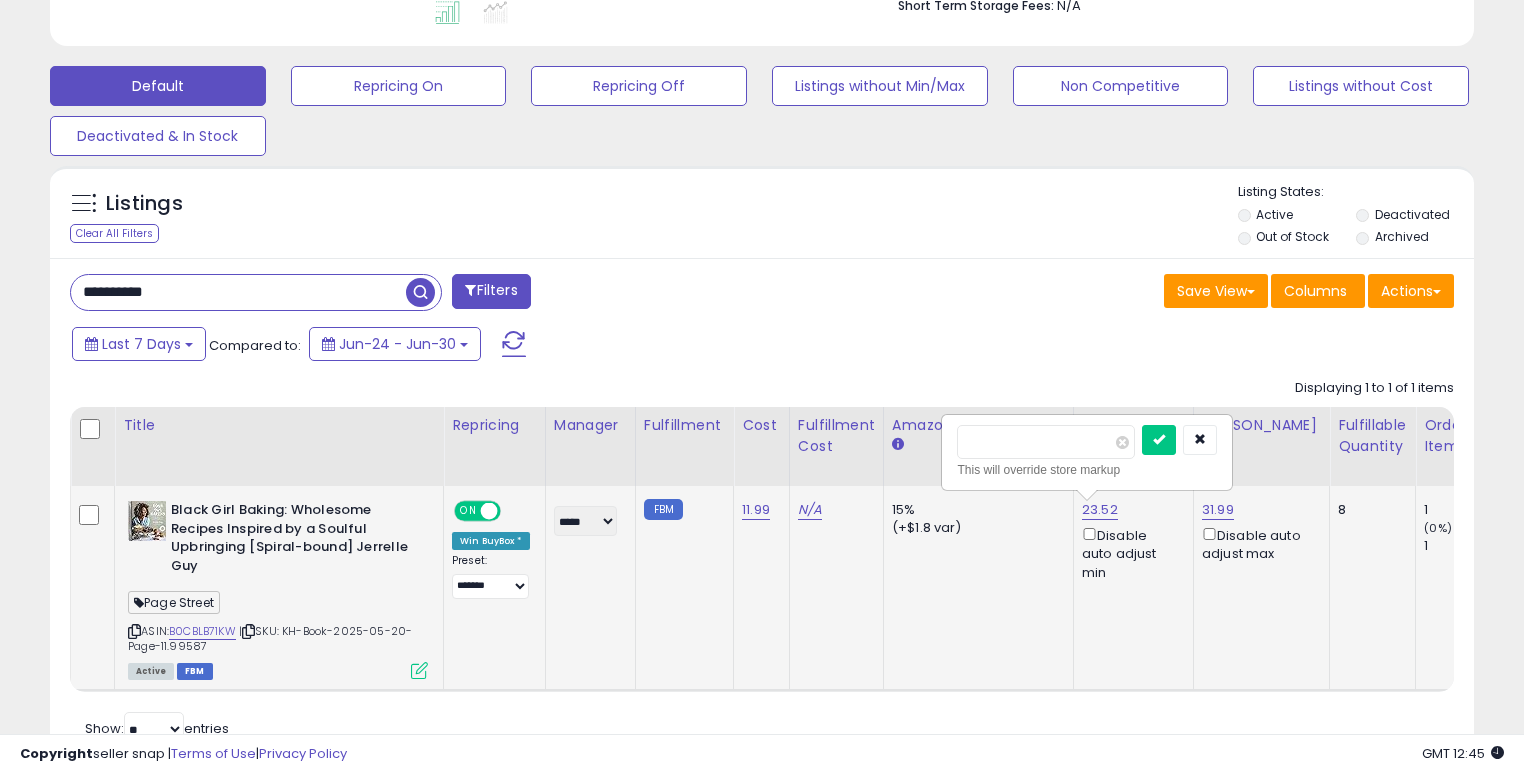 click on "*****" at bounding box center [1046, 442] 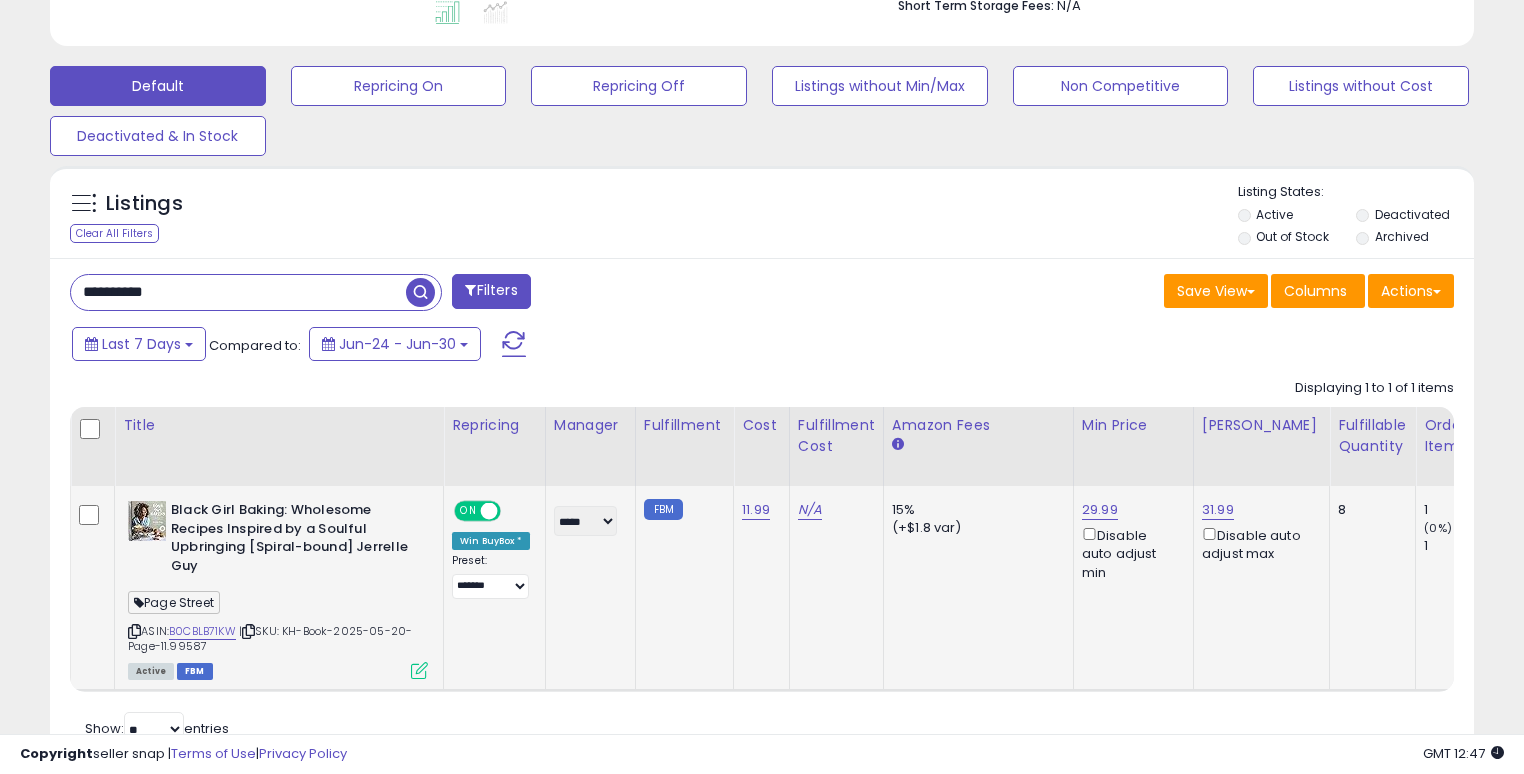click on "**********" at bounding box center (238, 292) 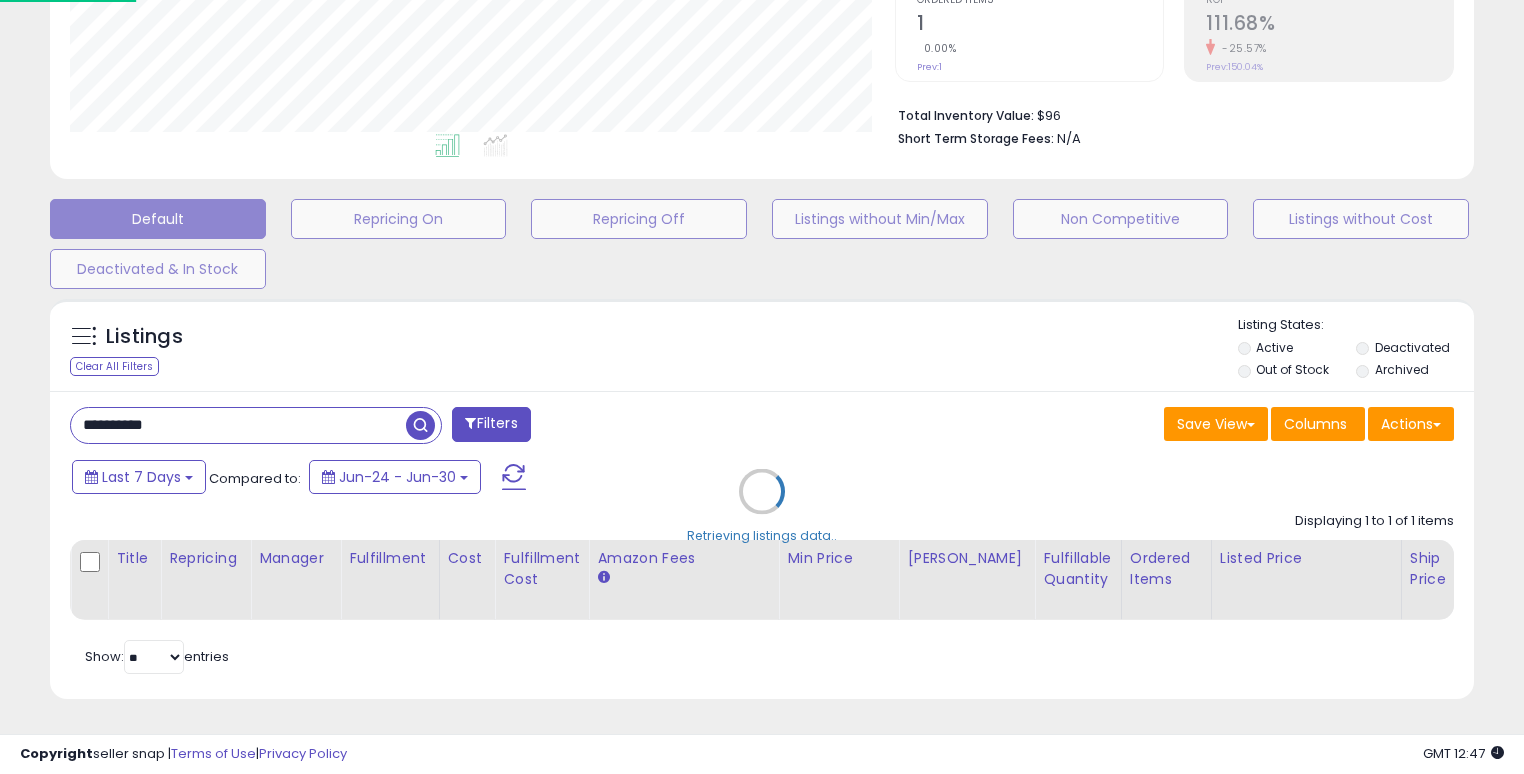 scroll, scrollTop: 999589, scrollLeft: 999168, axis: both 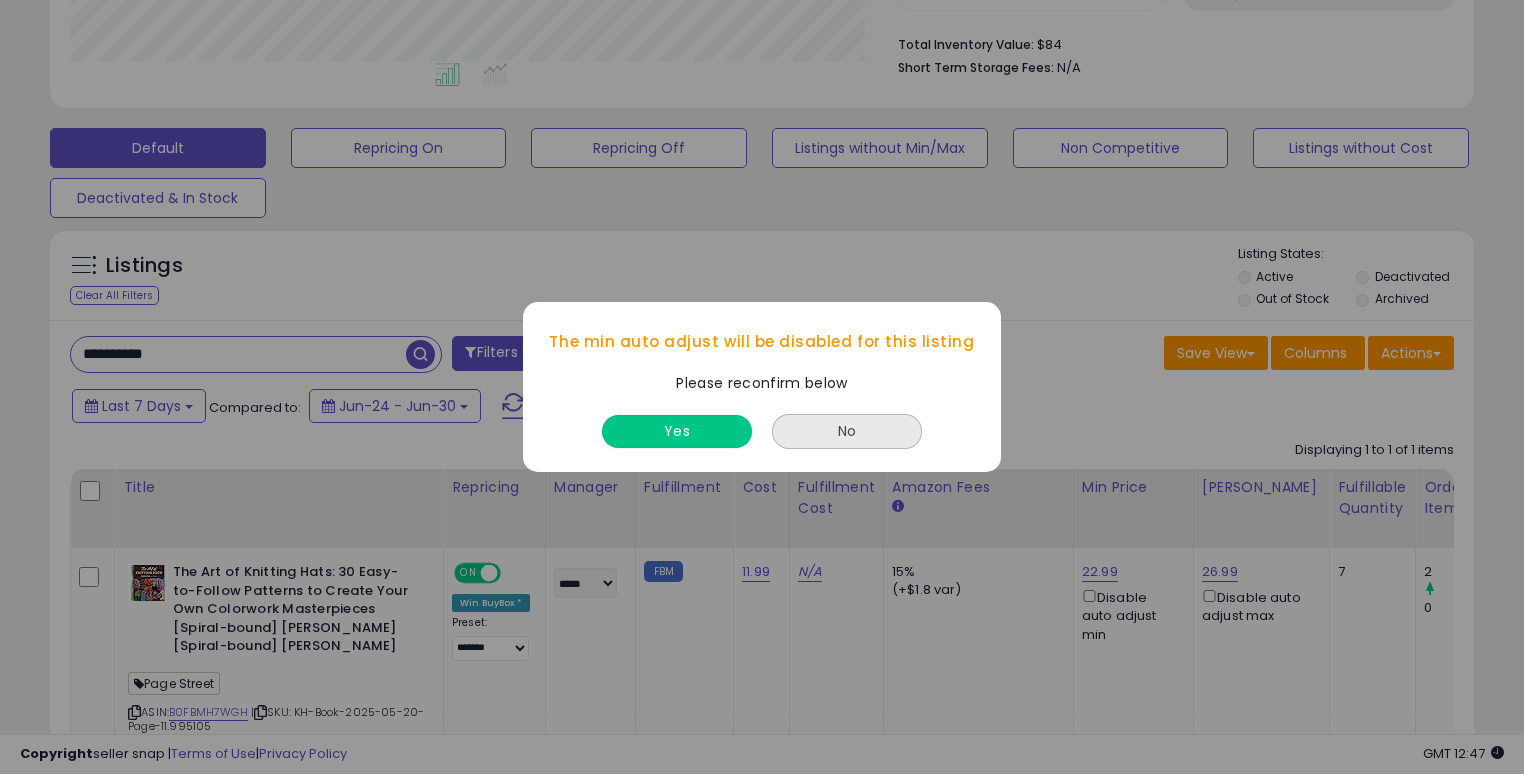 click on "Yes" at bounding box center (677, 431) 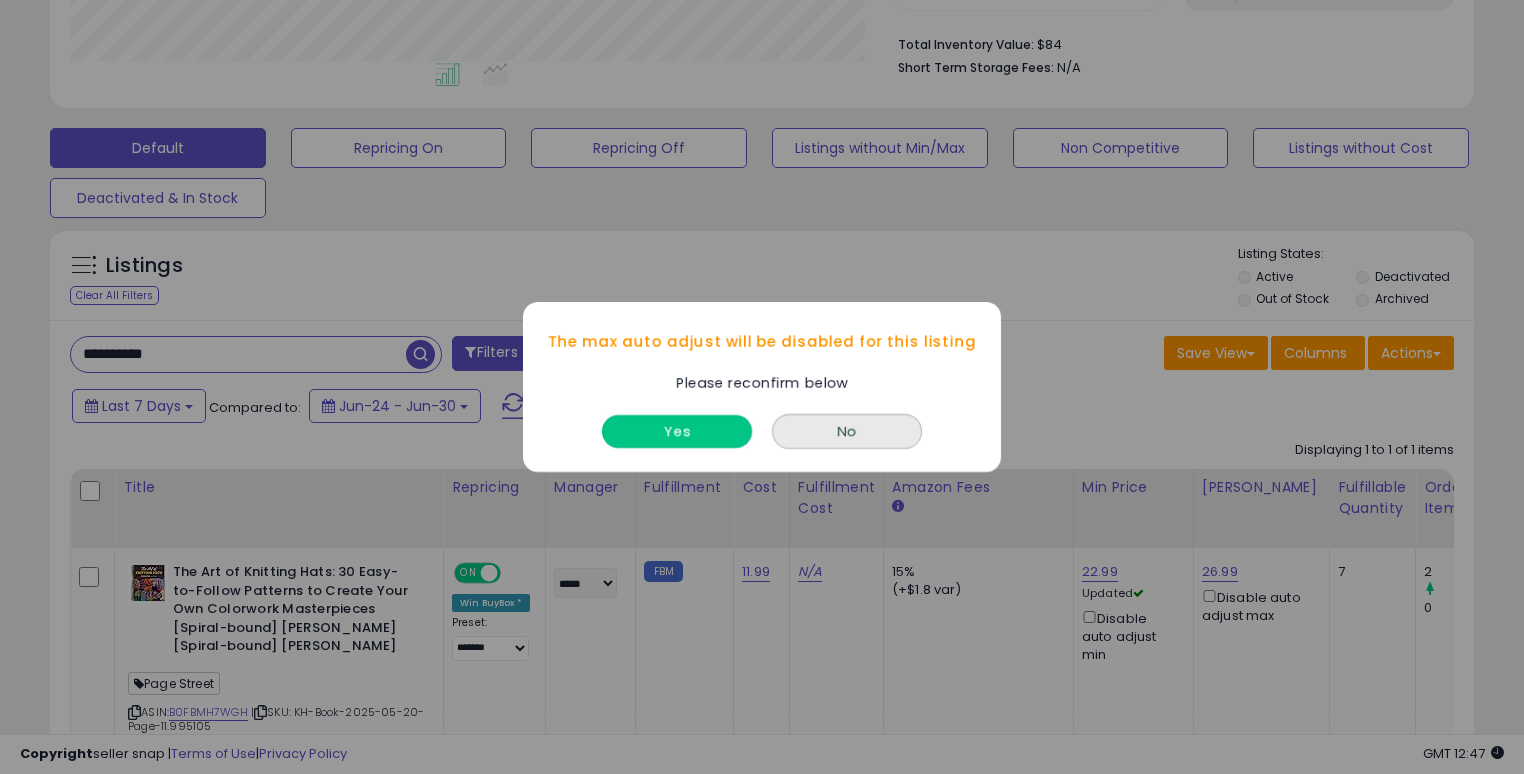 click on "Yes" at bounding box center (677, 431) 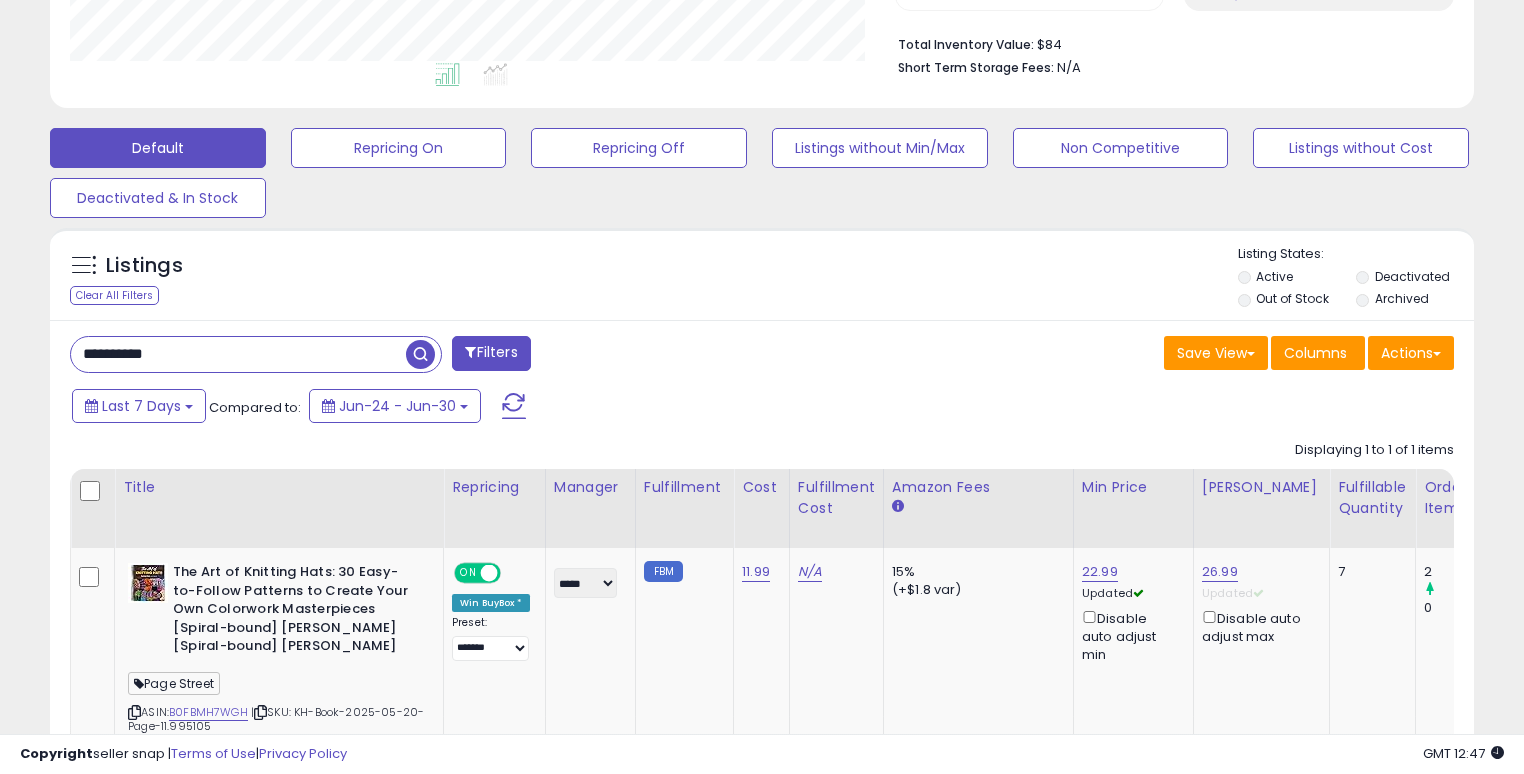 click on "26.99" at bounding box center (1220, 572) 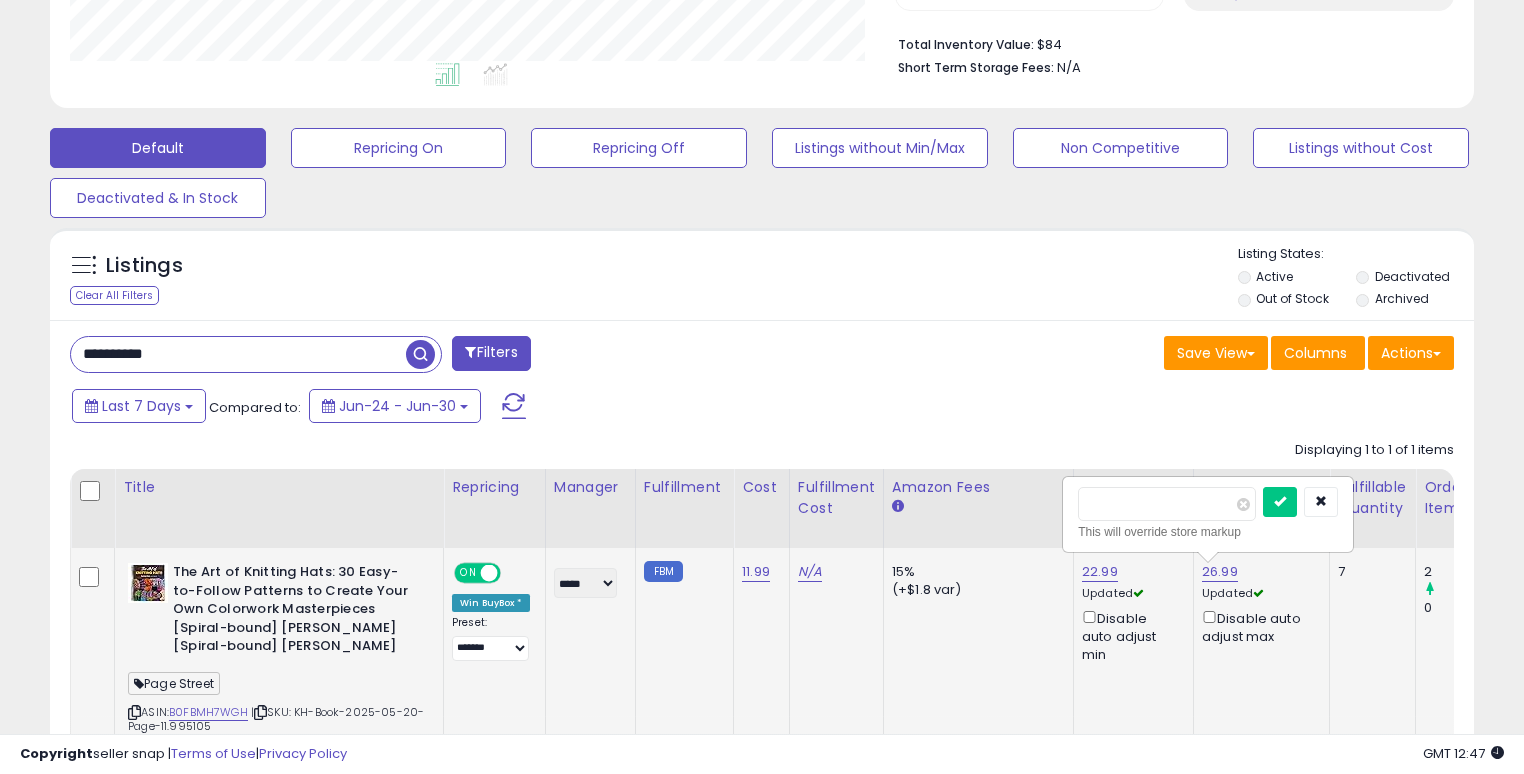 click on "*****" at bounding box center [1167, 504] 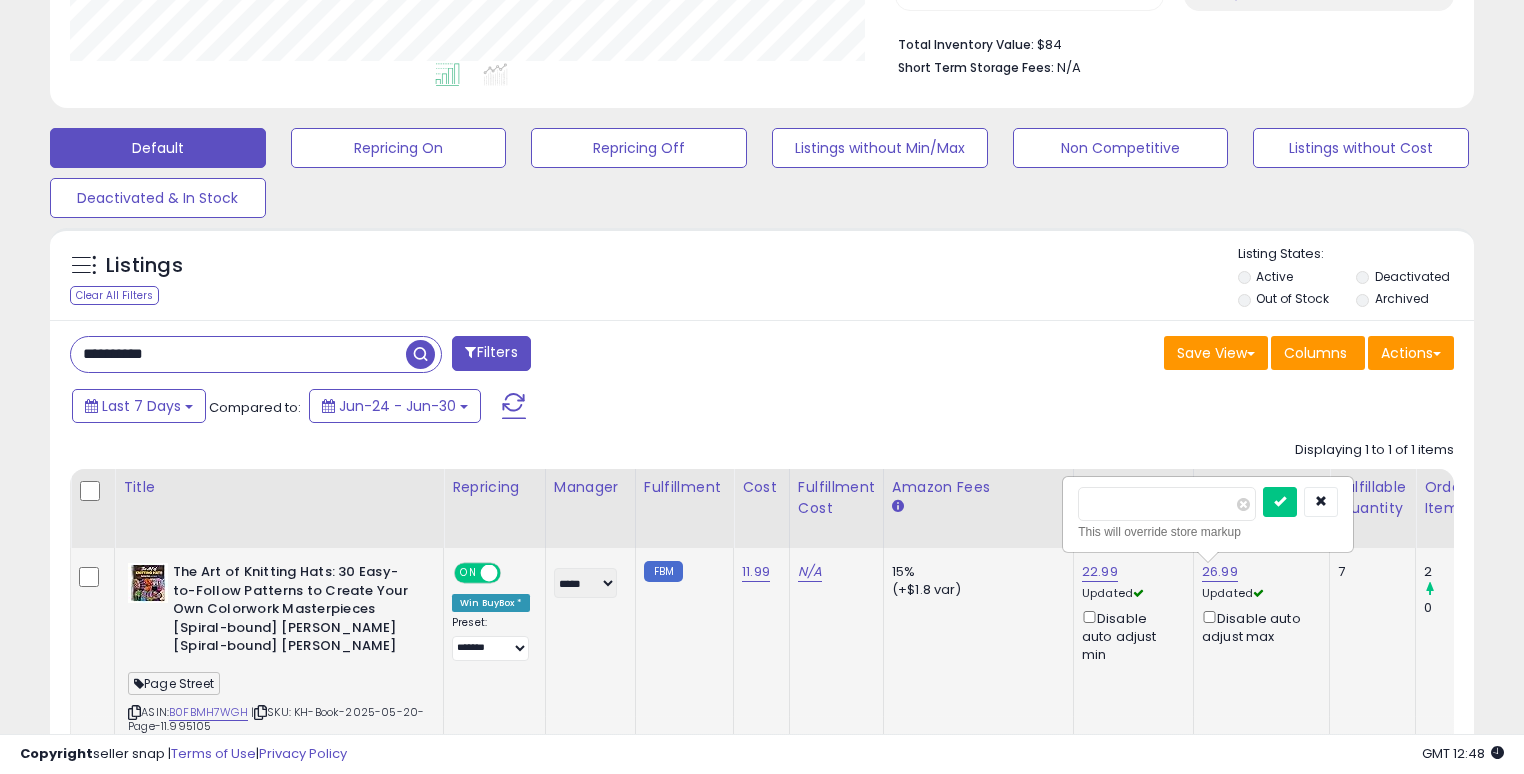 click on "*****" at bounding box center (1167, 504) 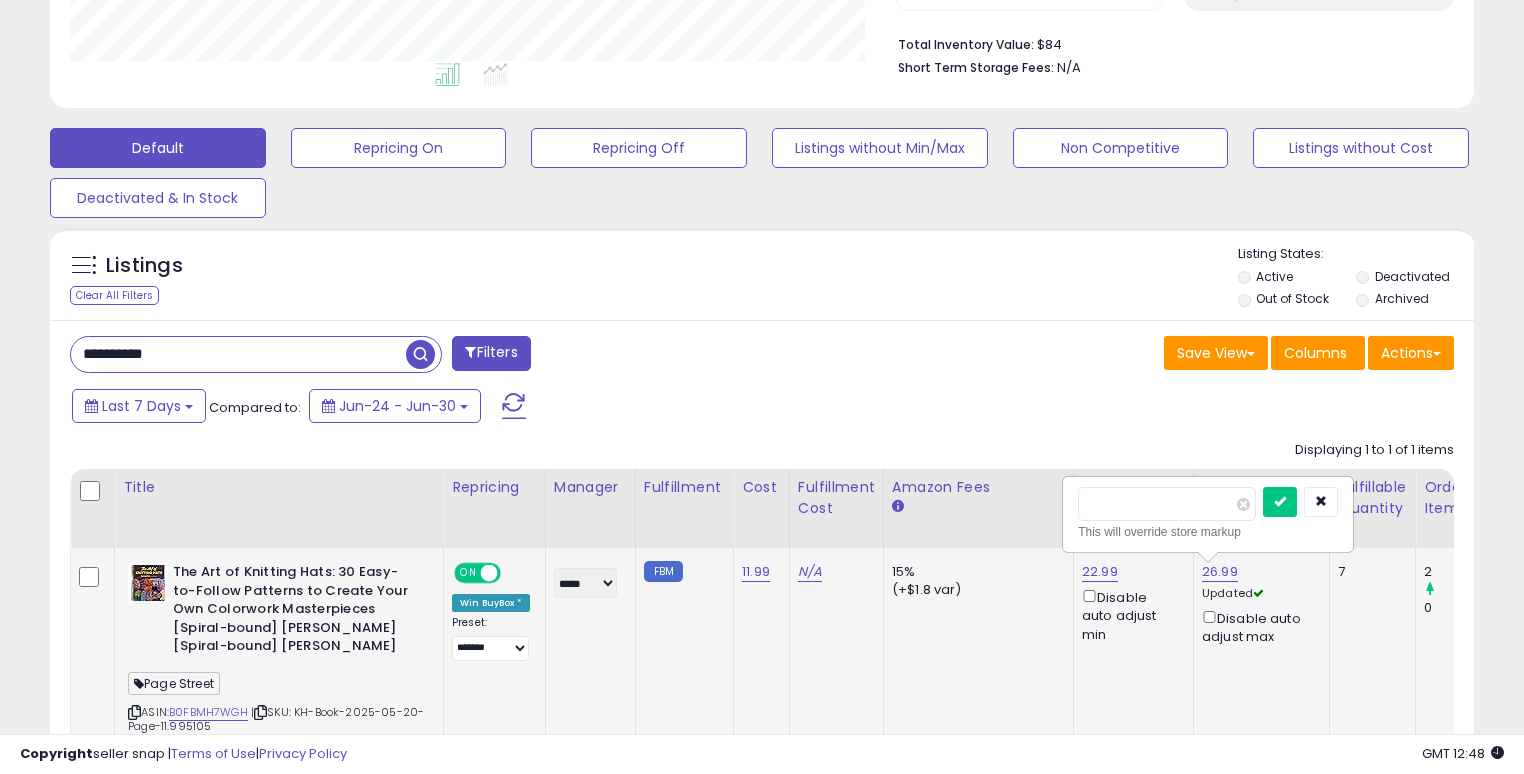type on "*****" 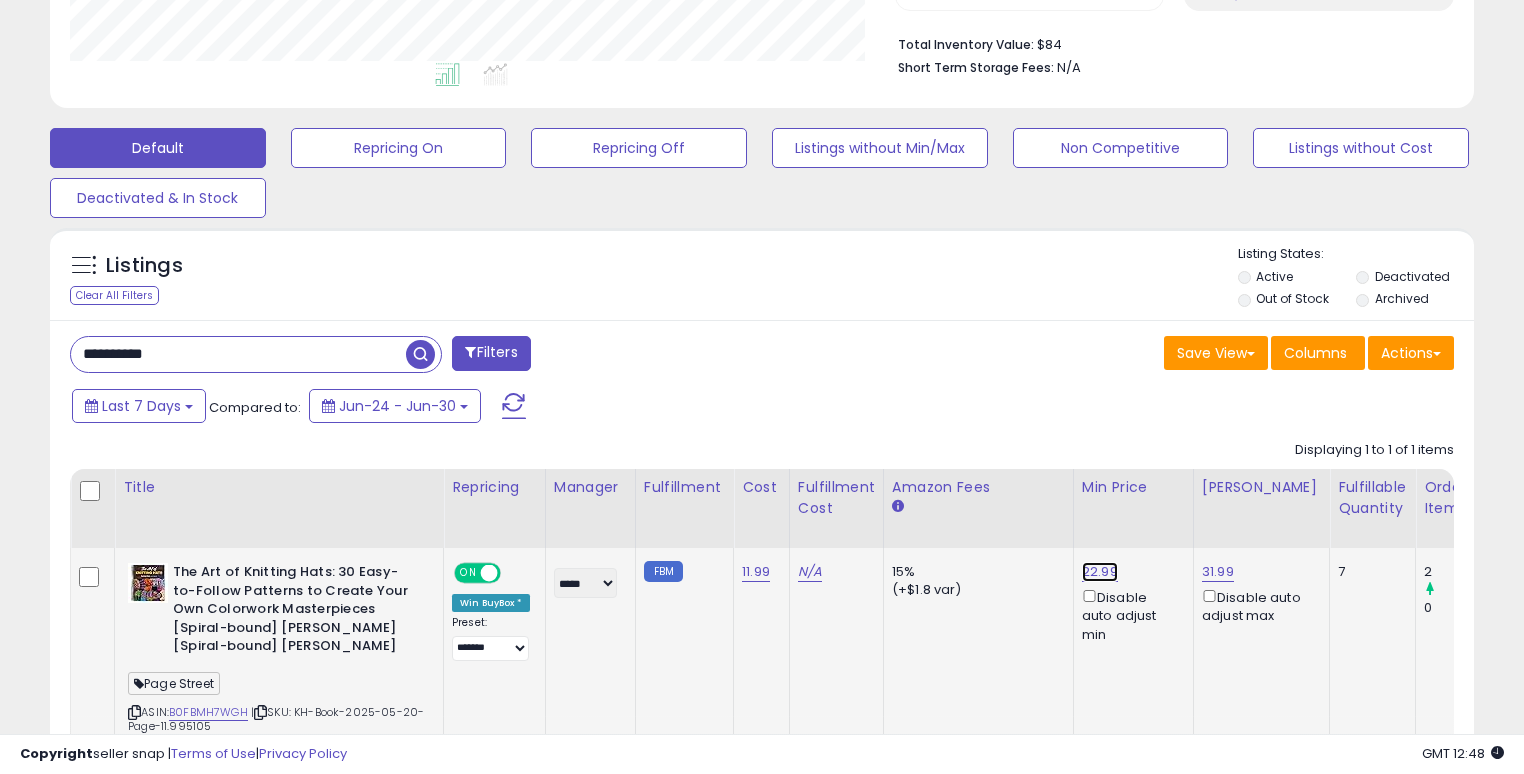 click on "22.99" at bounding box center (1100, 572) 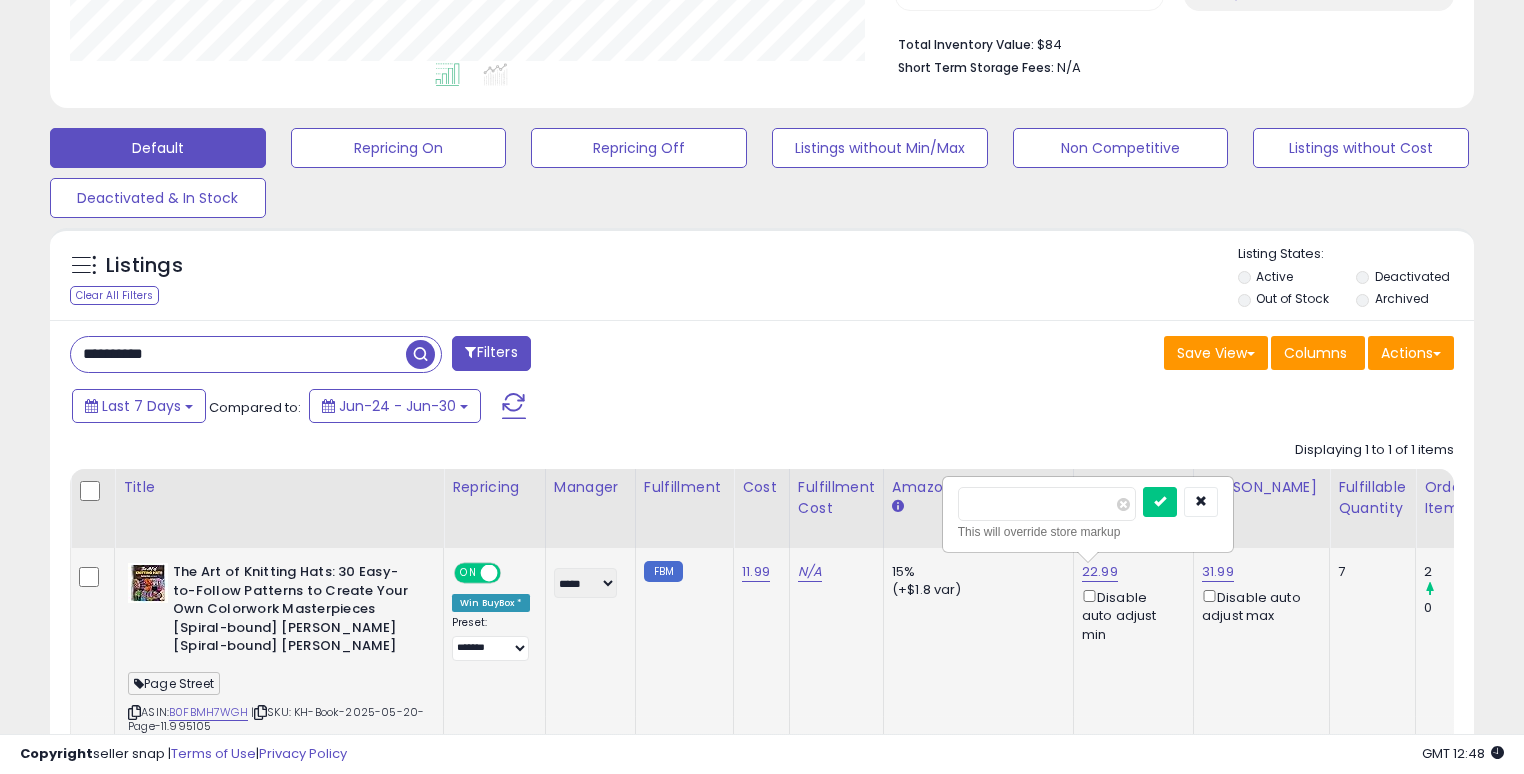click on "*****" at bounding box center (1047, 504) 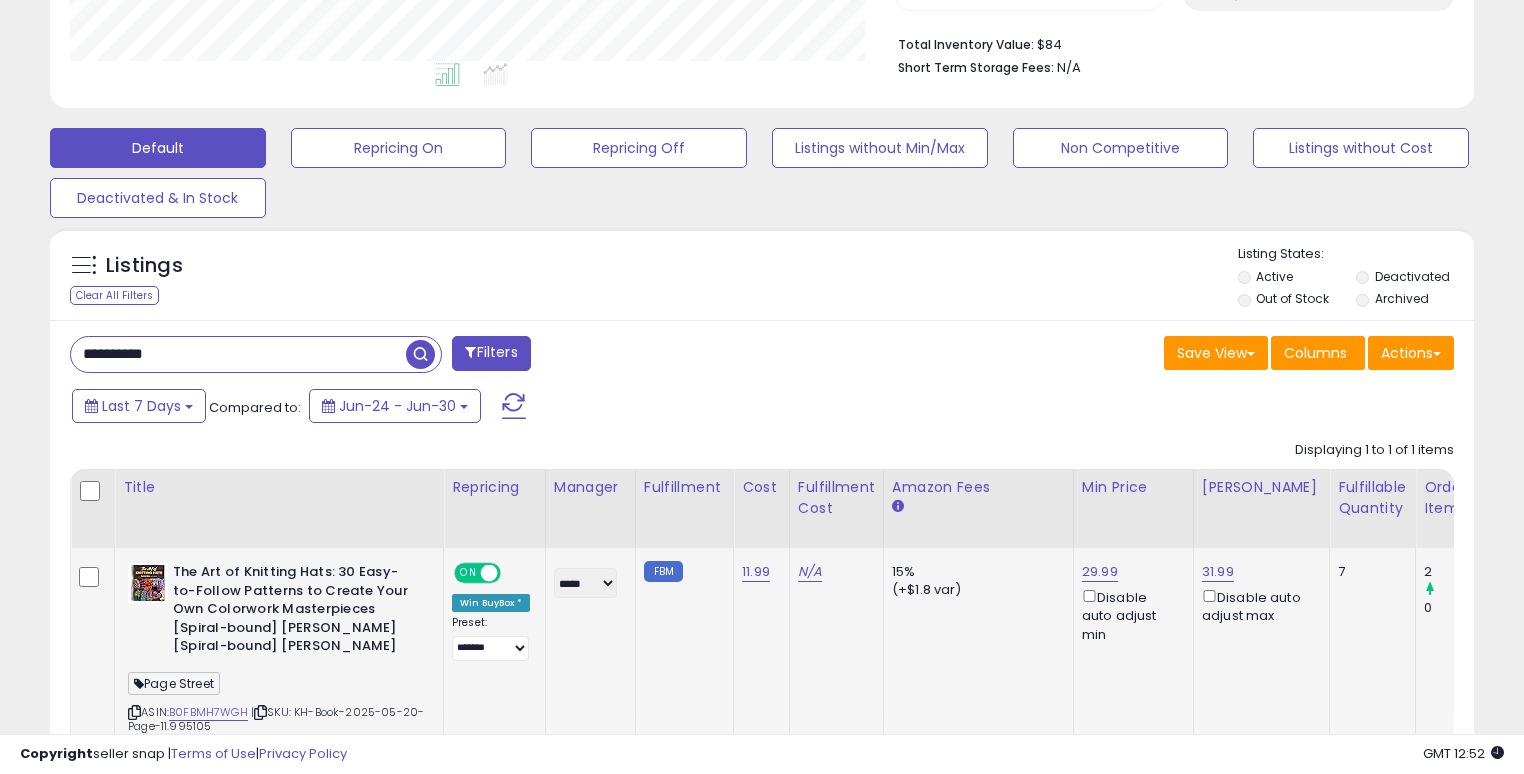 click on "**********" at bounding box center [762, 586] 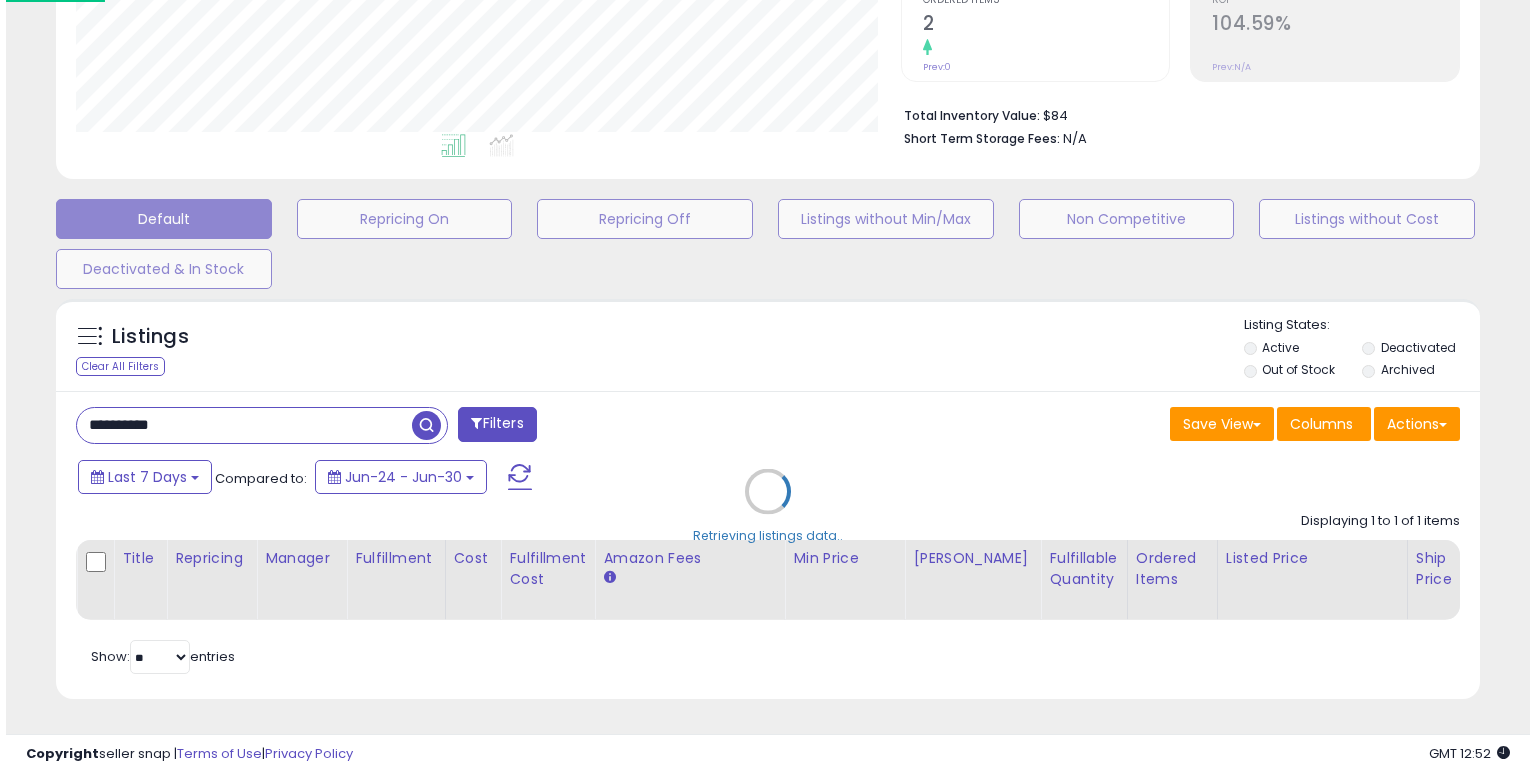 scroll, scrollTop: 441, scrollLeft: 0, axis: vertical 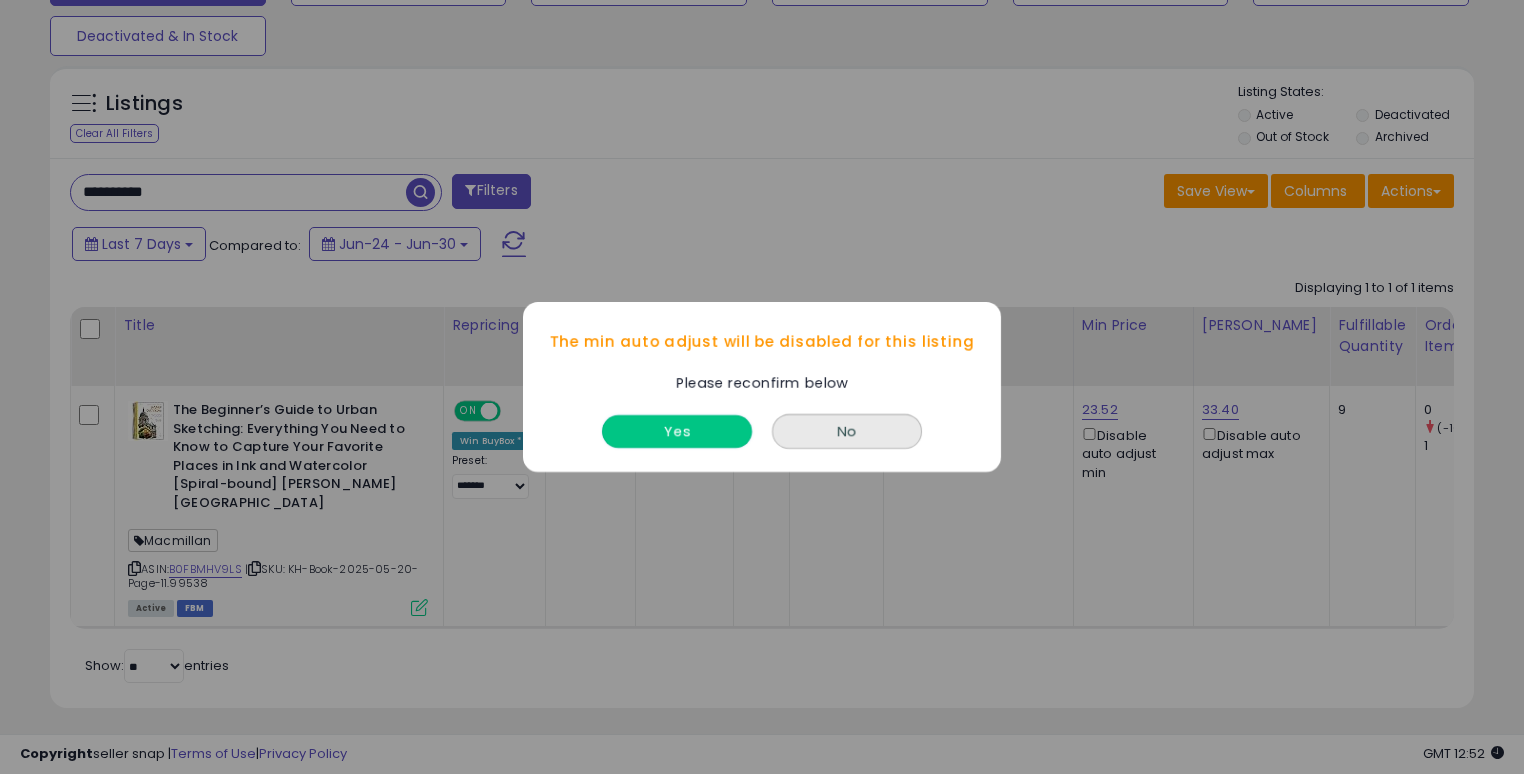 click on "Yes" at bounding box center [677, 431] 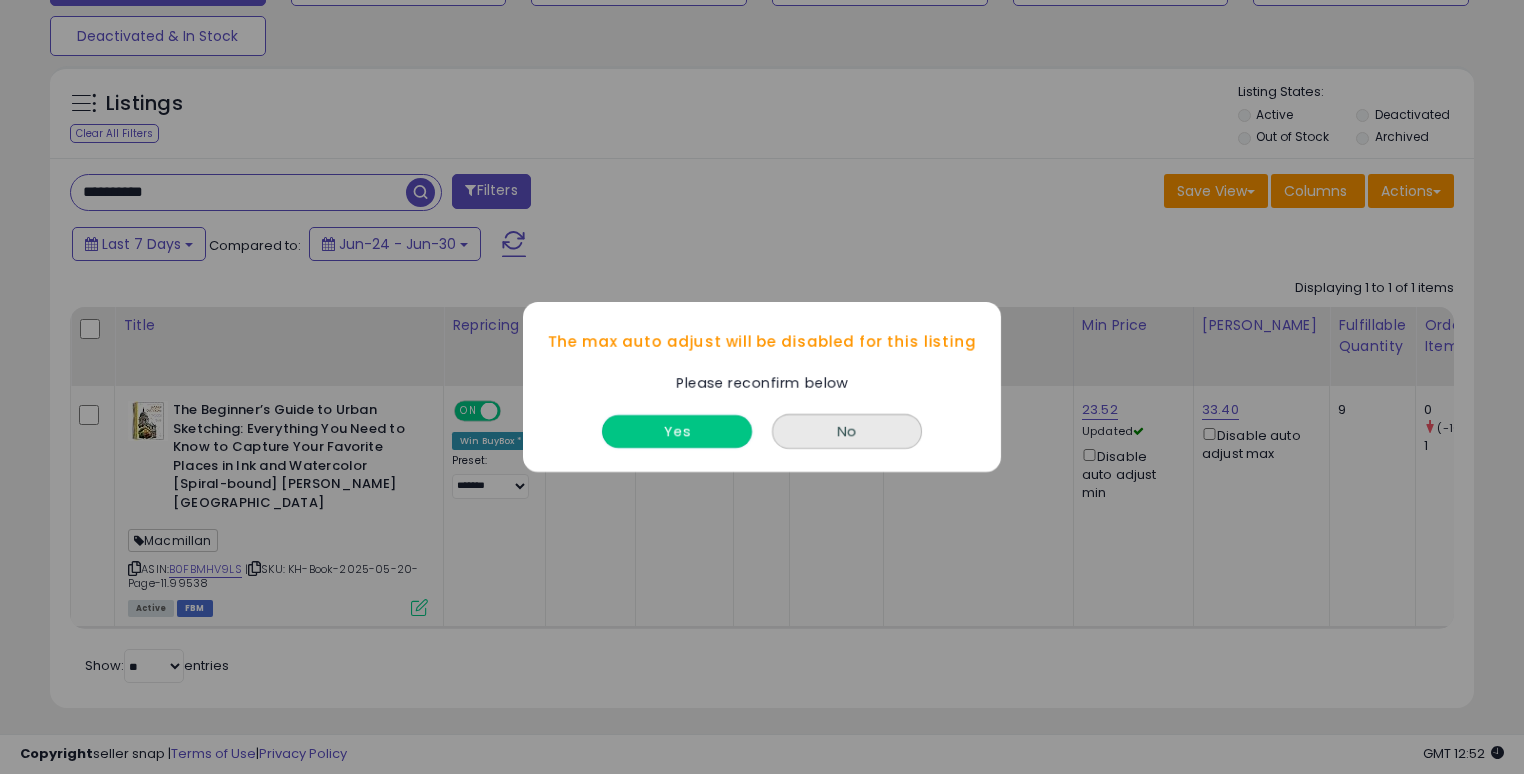 click on "Yes" at bounding box center [677, 431] 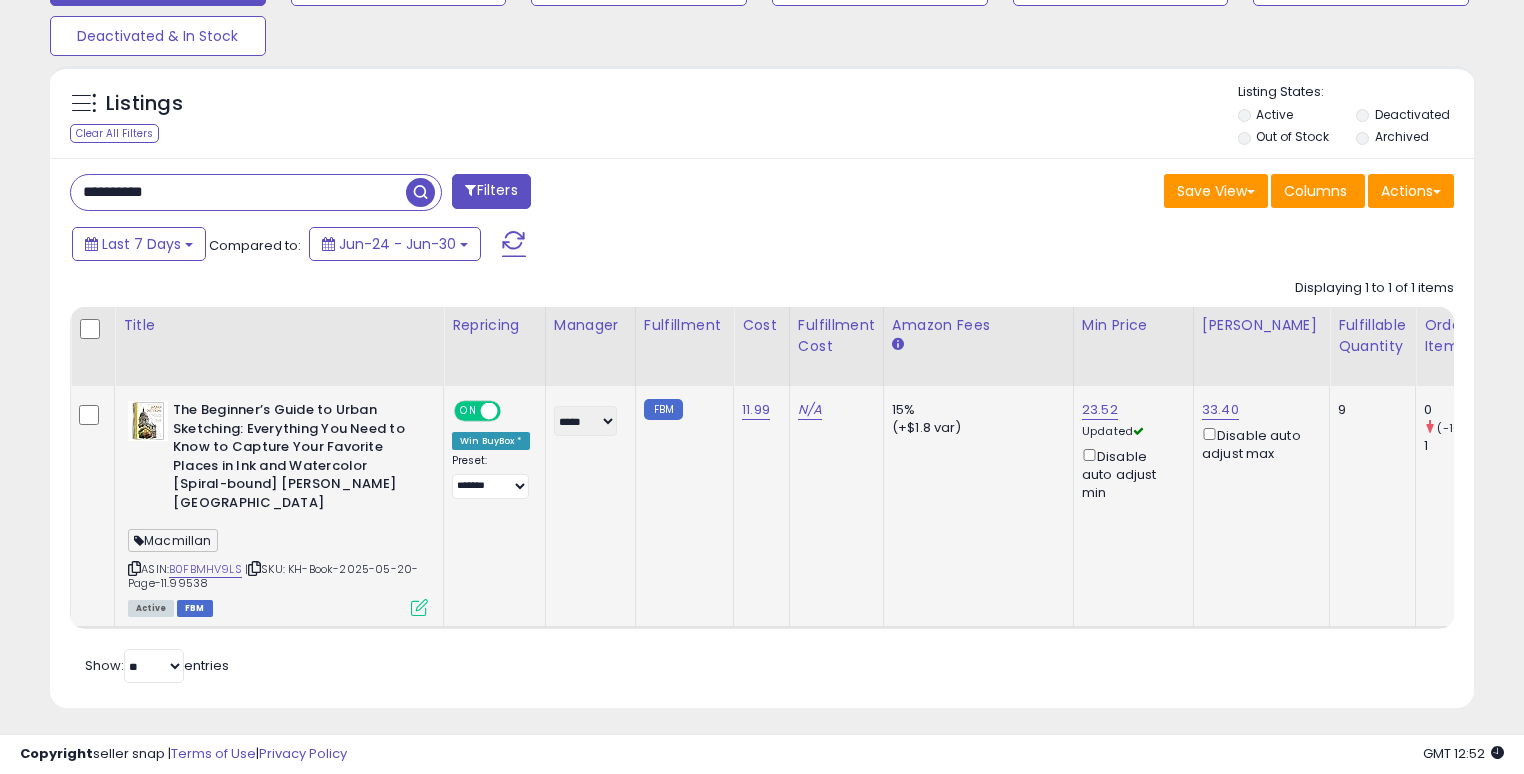 click on "23.52 Updated   Disable auto adjust min" 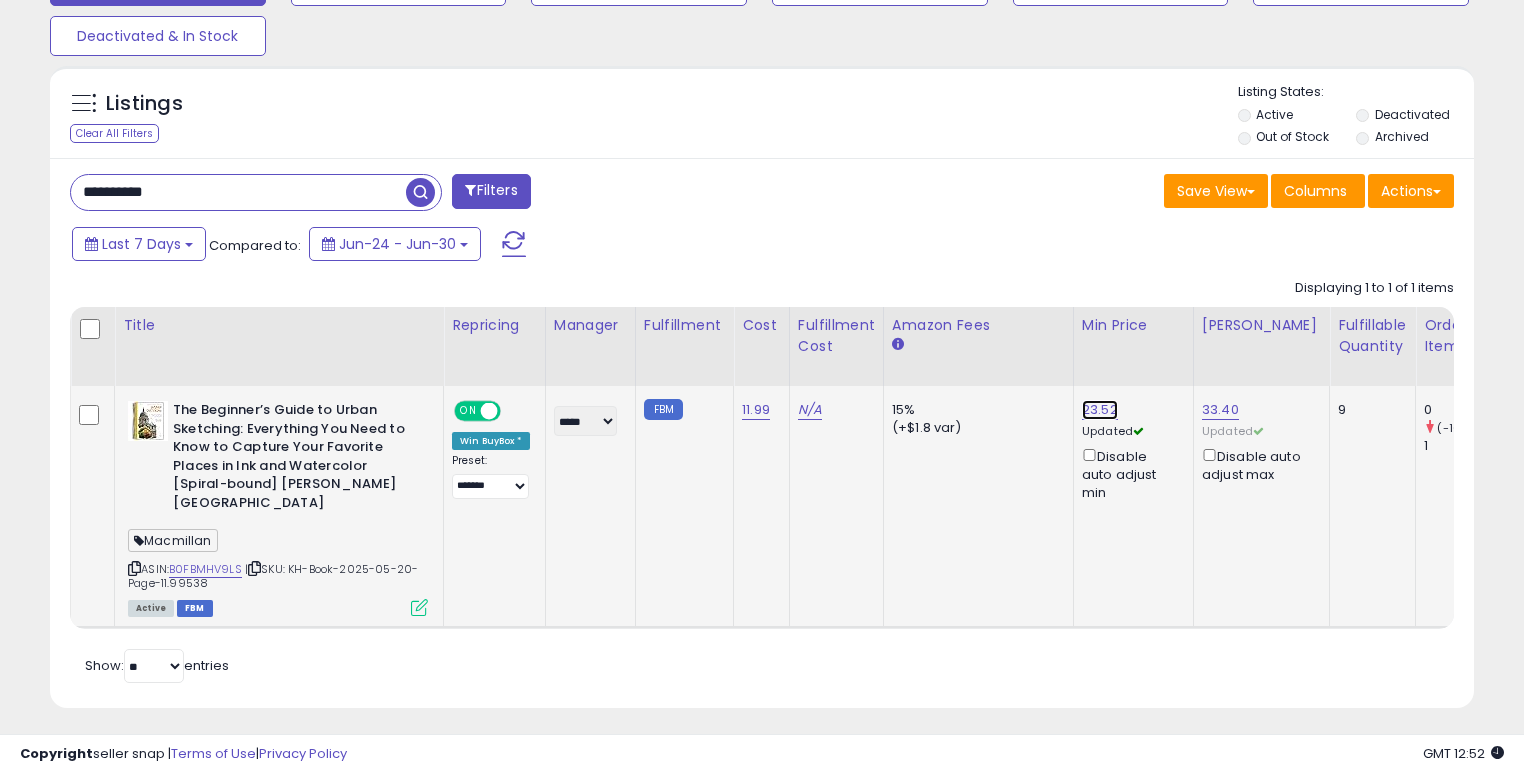 click on "23.52" at bounding box center [1100, 410] 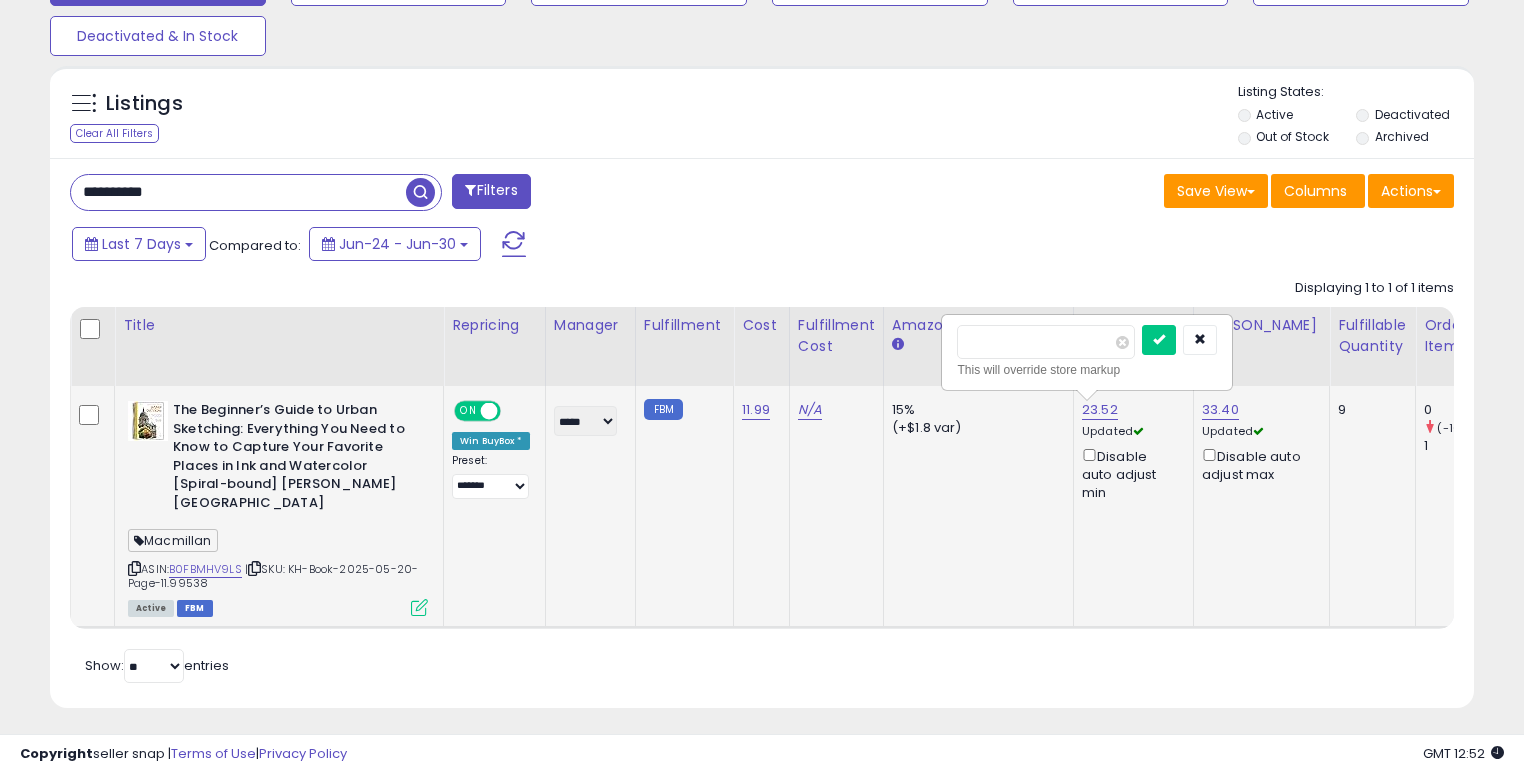 click on "*****" at bounding box center [1046, 342] 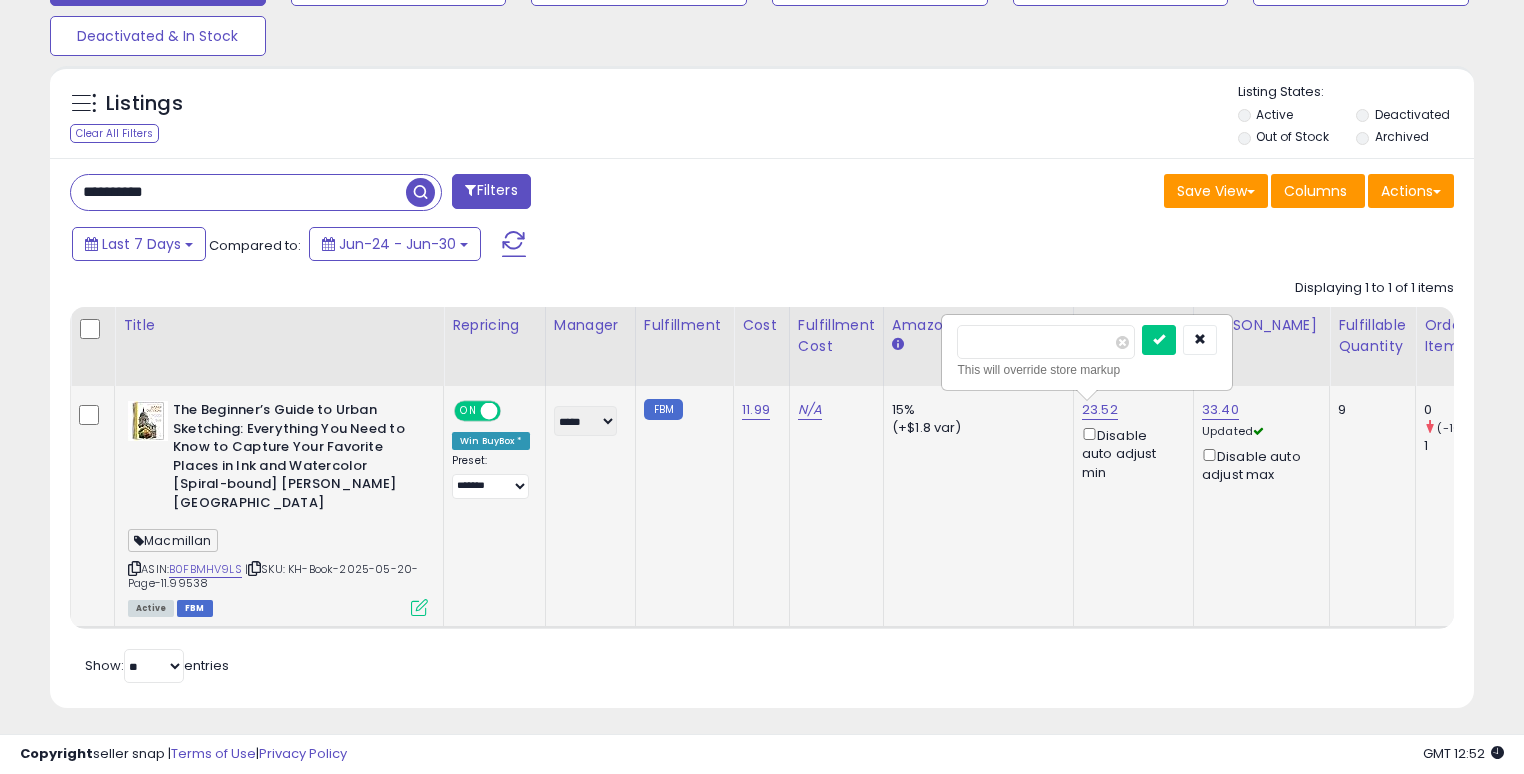 type on "*****" 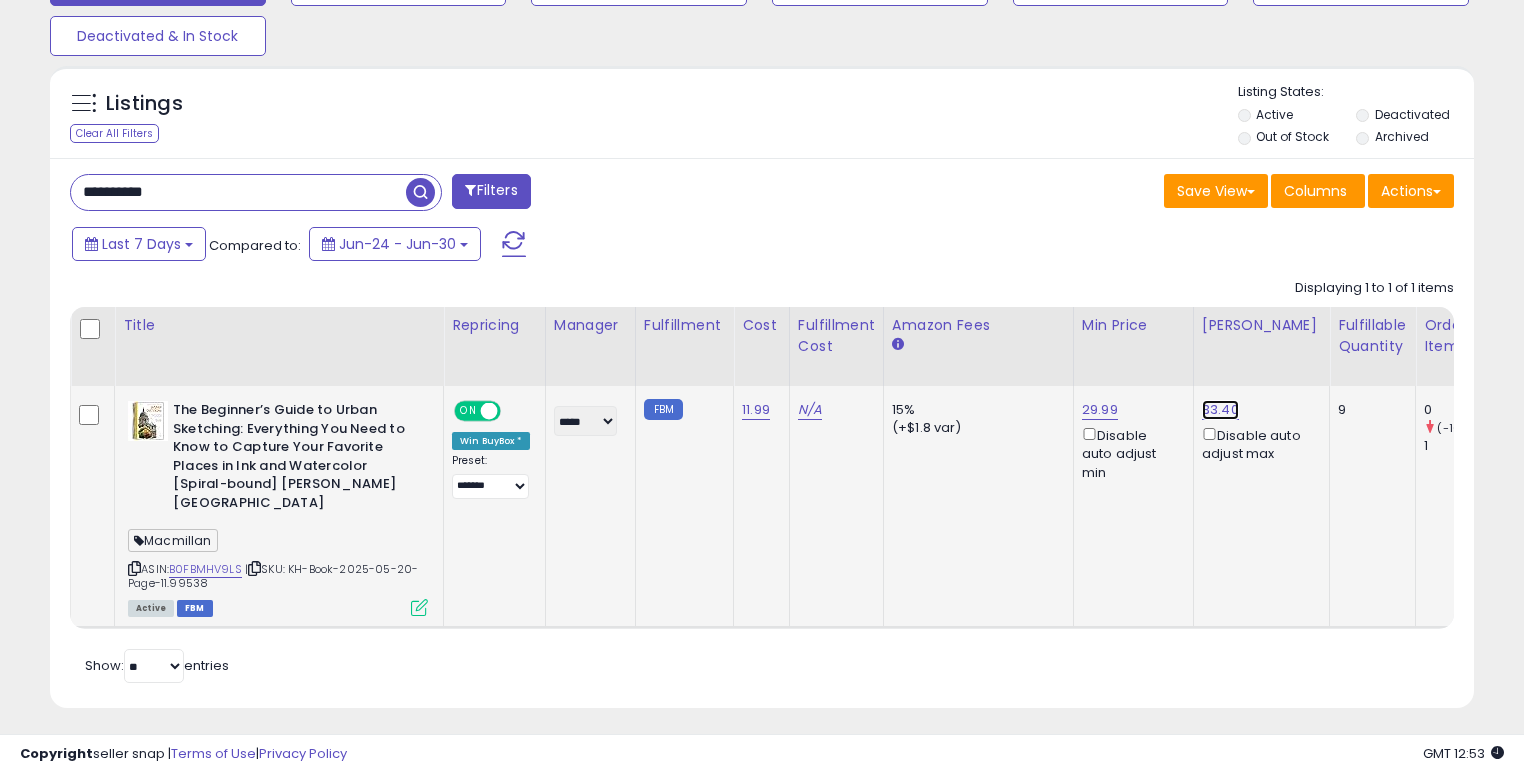 click on "33.40" at bounding box center (1220, 410) 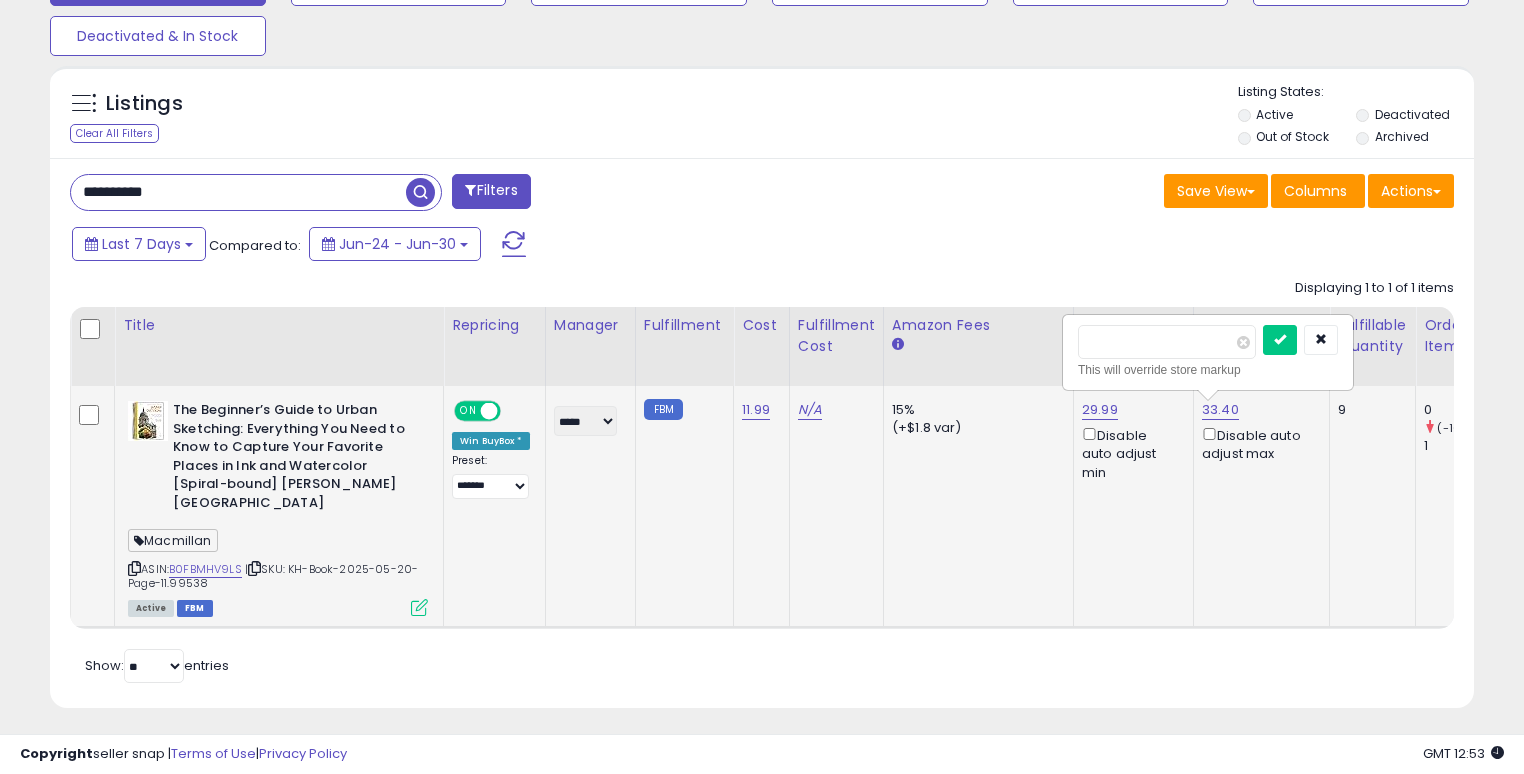 click on "*****" at bounding box center [1167, 342] 